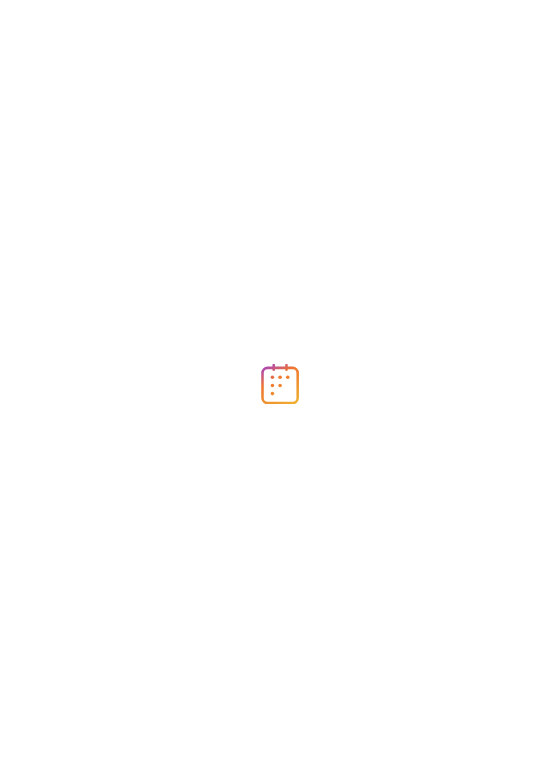 scroll, scrollTop: 0, scrollLeft: 0, axis: both 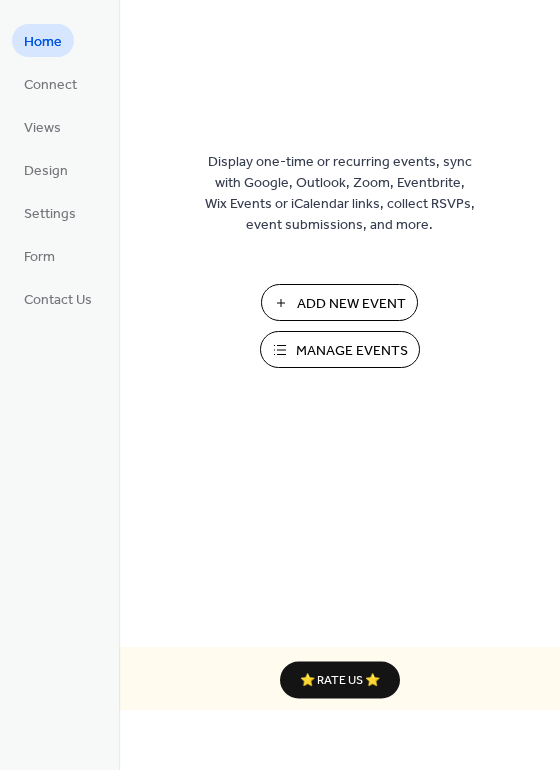 click on "Manage Events" at bounding box center (352, 351) 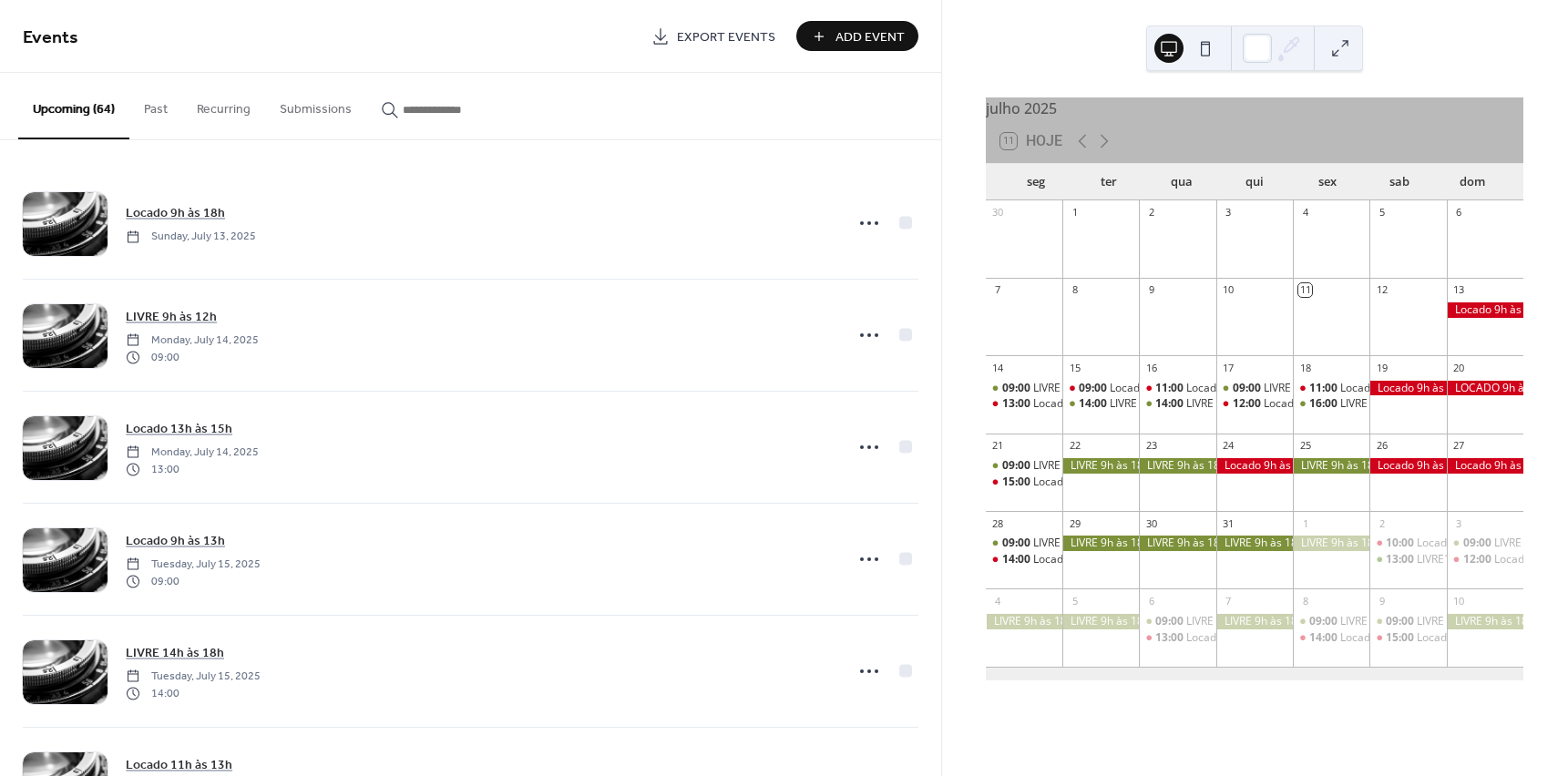 scroll, scrollTop: 0, scrollLeft: 0, axis: both 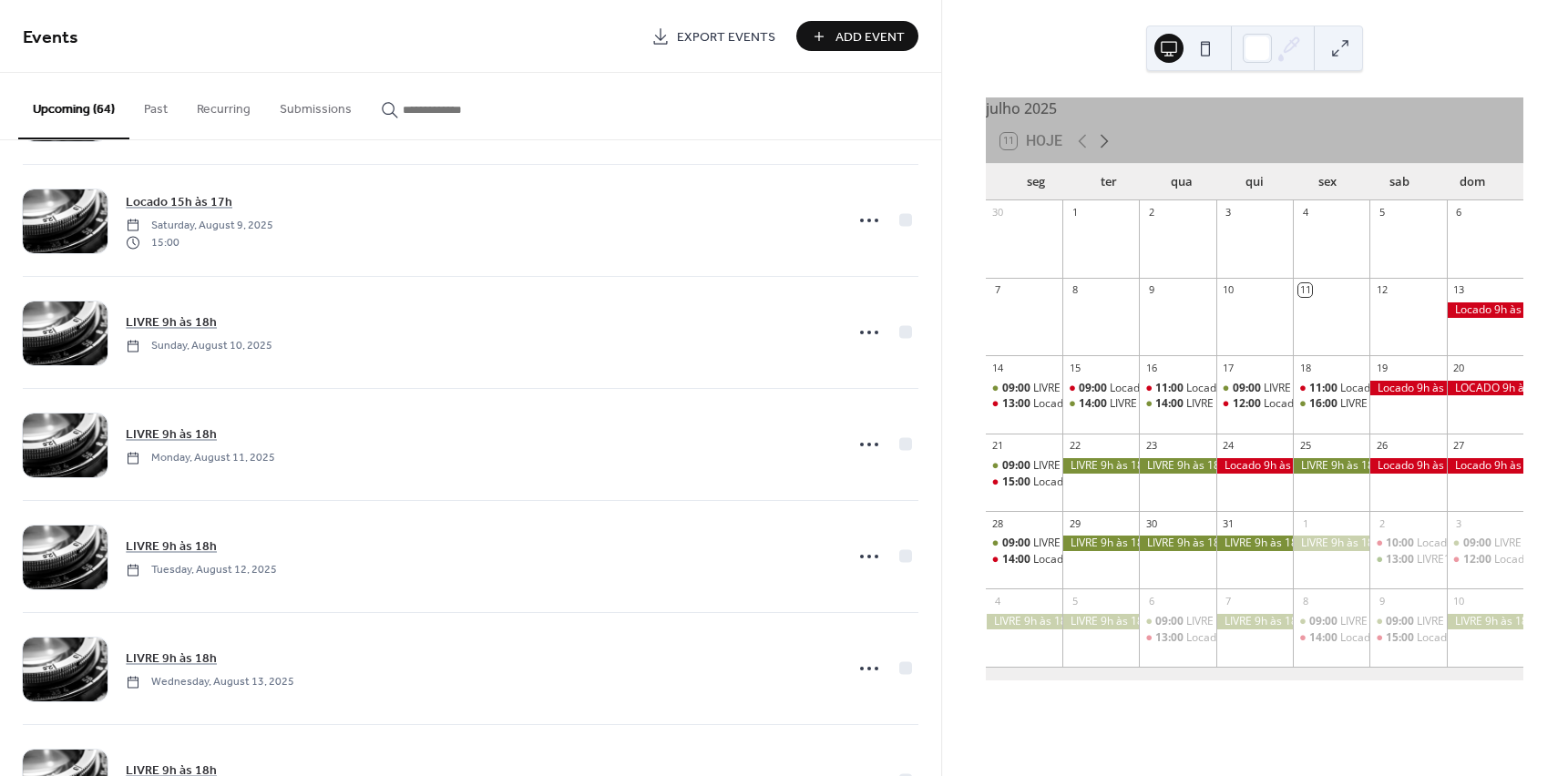 click 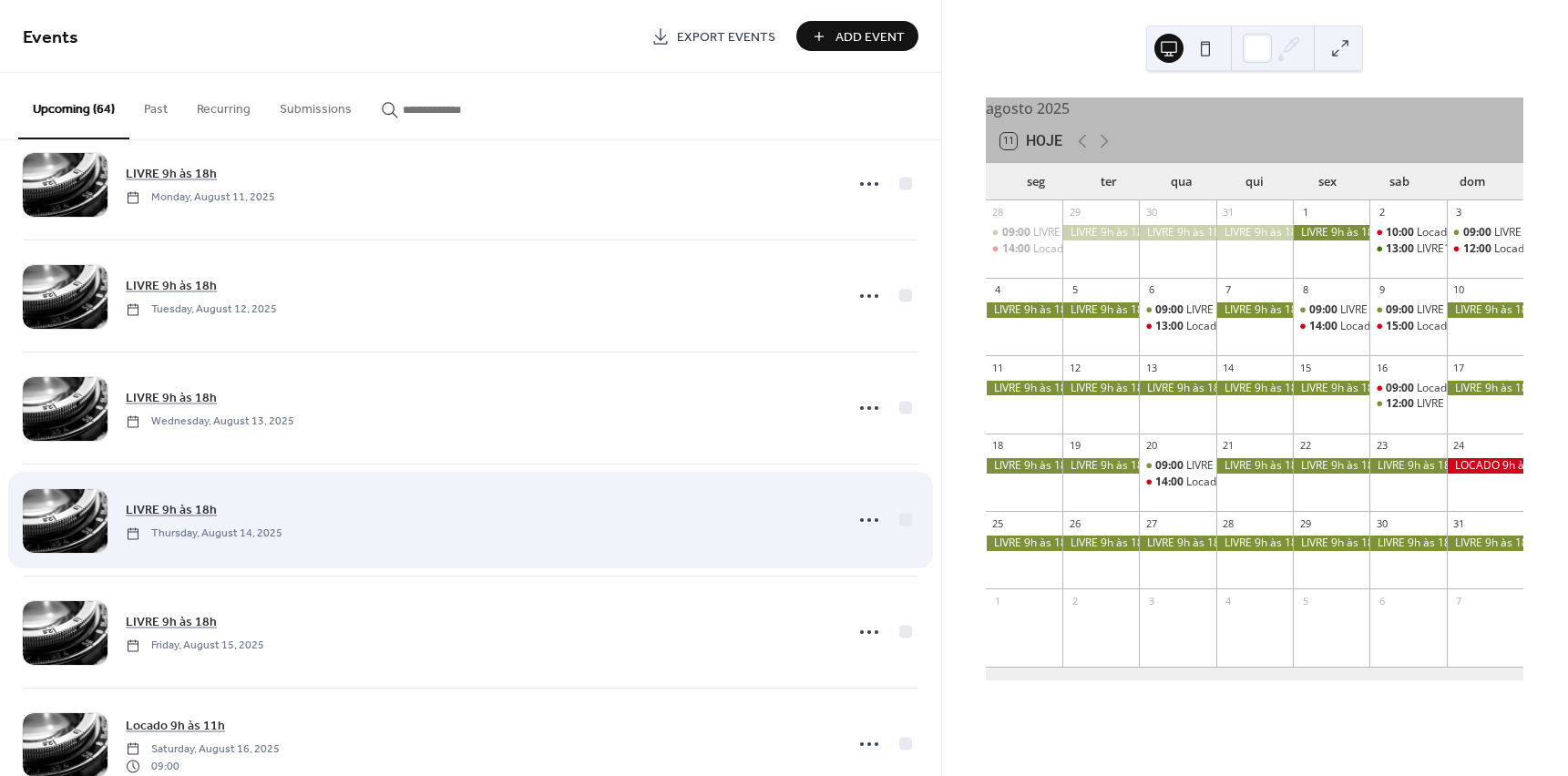 scroll, scrollTop: 4645, scrollLeft: 0, axis: vertical 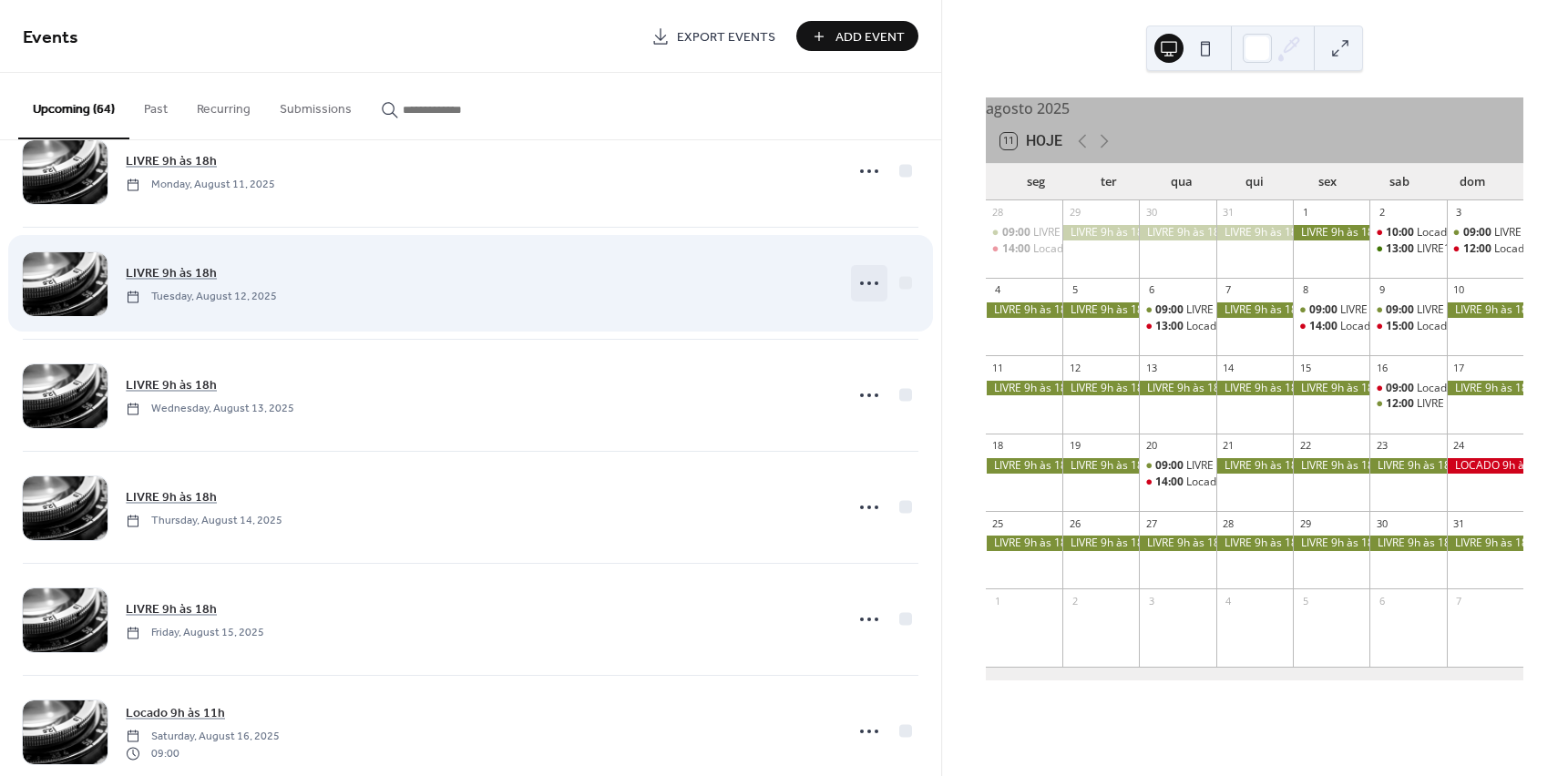 click 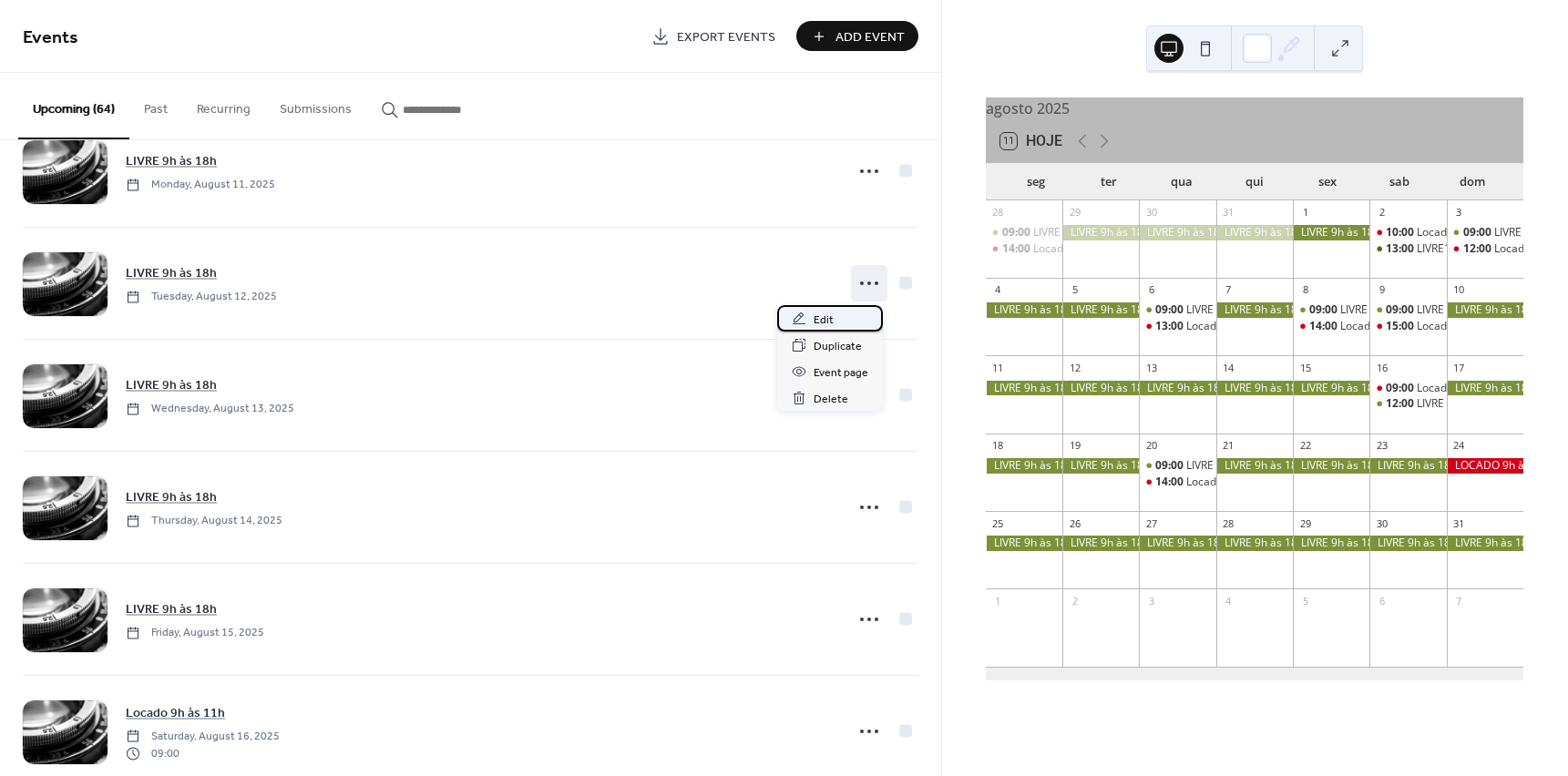 click on "Edit" at bounding box center (824, 320) 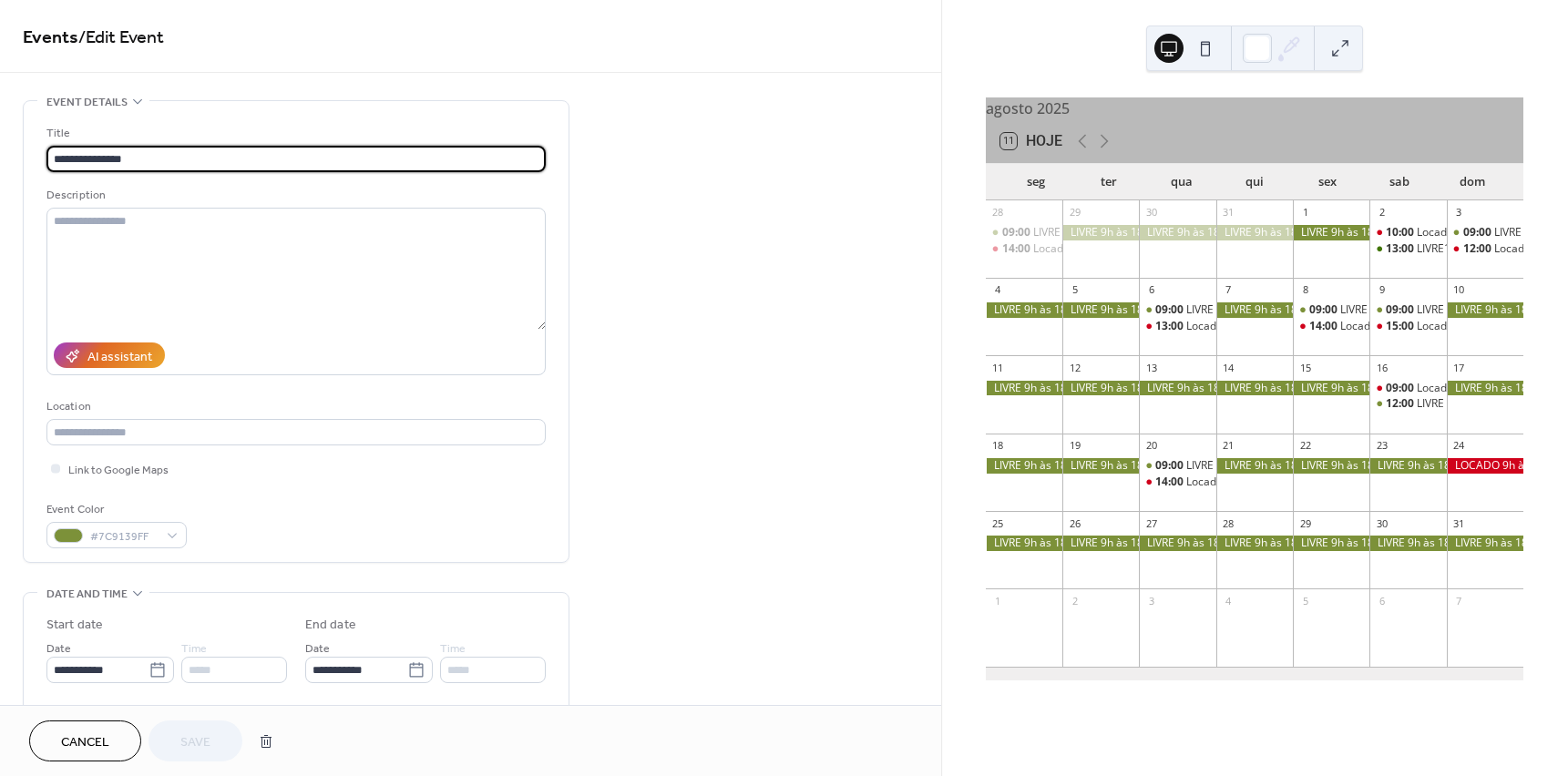 drag, startPoint x: 117, startPoint y: 158, endPoint x: 279, endPoint y: 167, distance: 162.24981 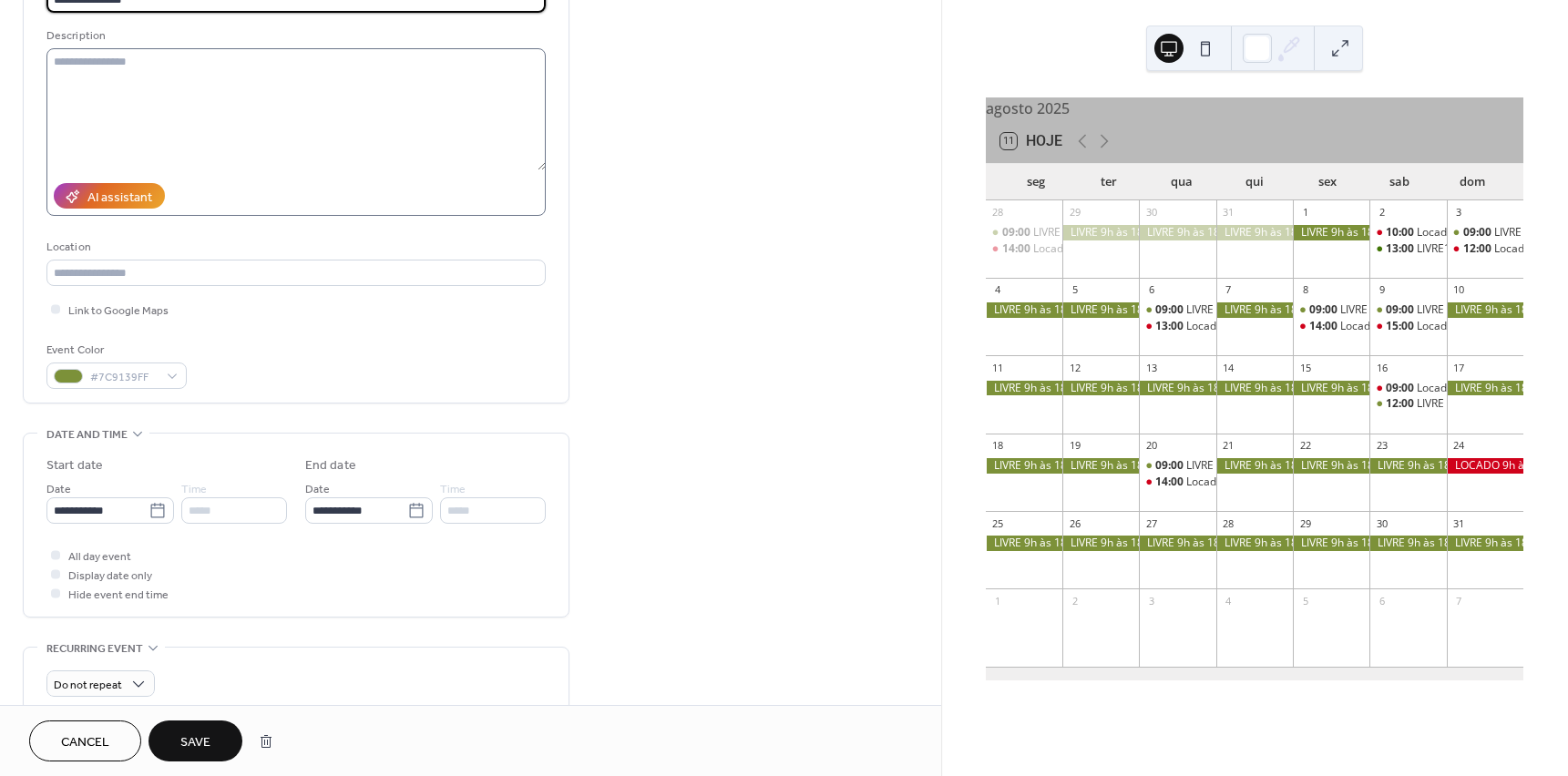 scroll, scrollTop: 273, scrollLeft: 0, axis: vertical 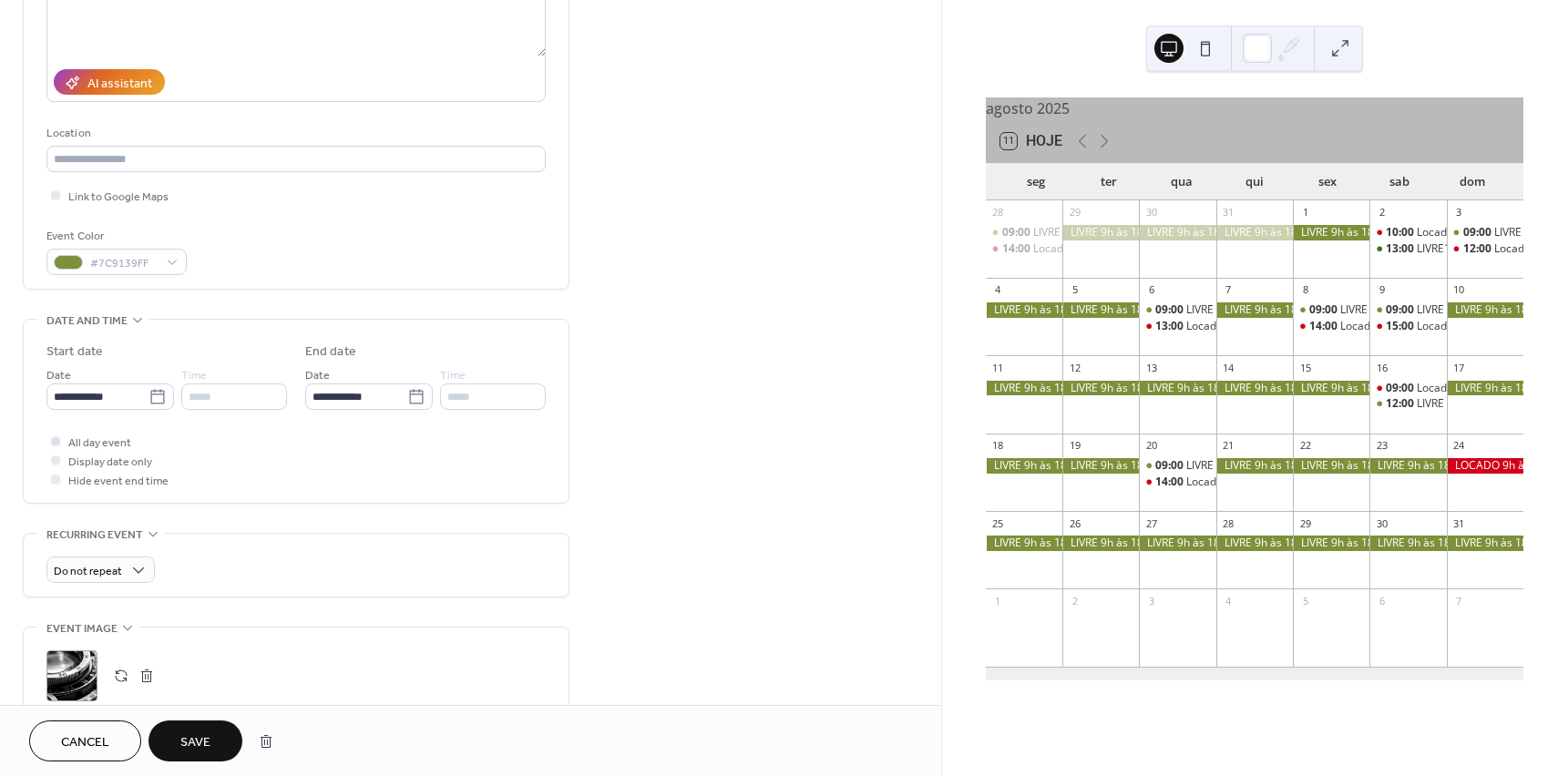 type on "**********" 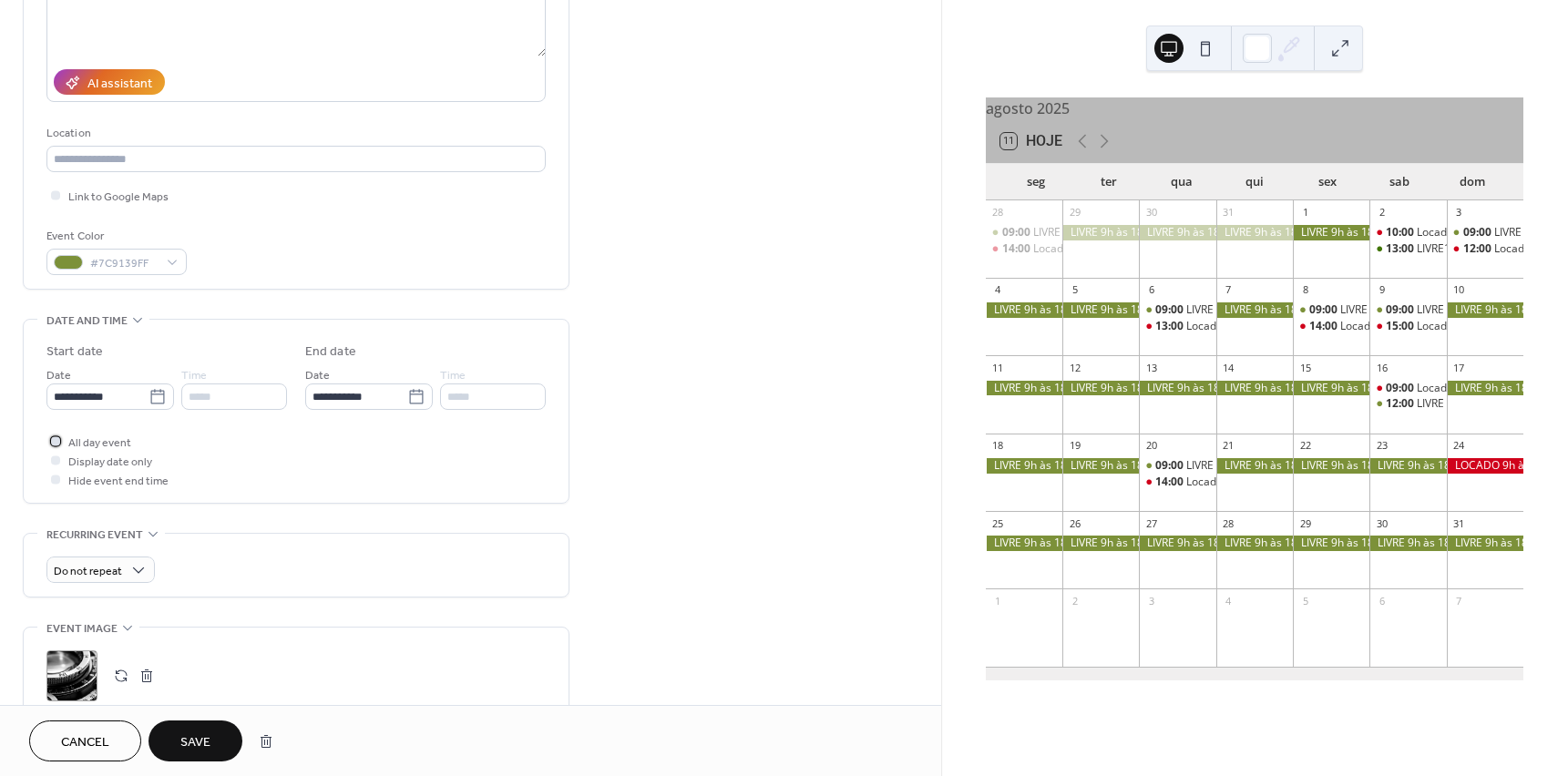 click at bounding box center [56, 441] 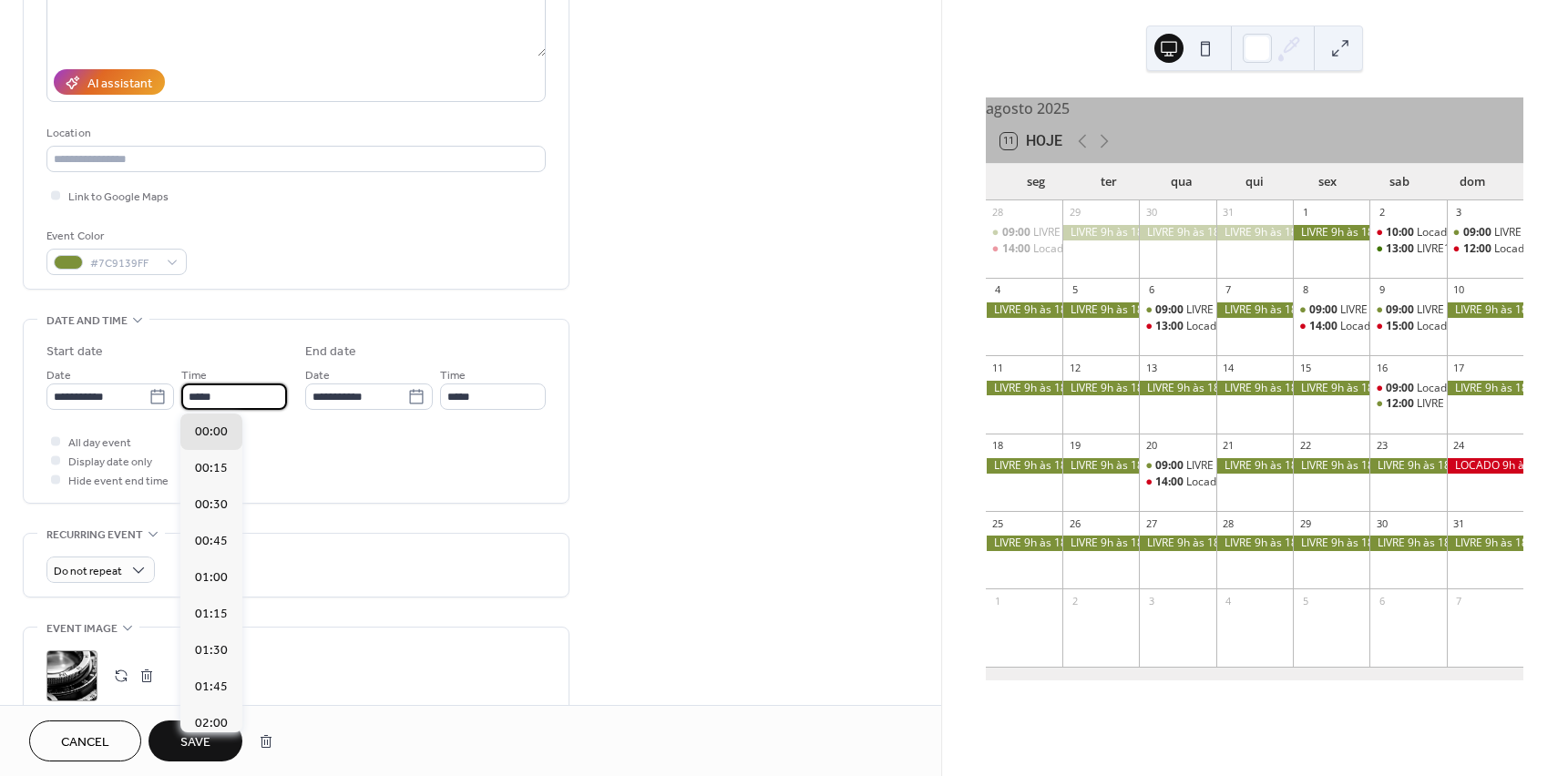 click on "*****" at bounding box center (234, 396) 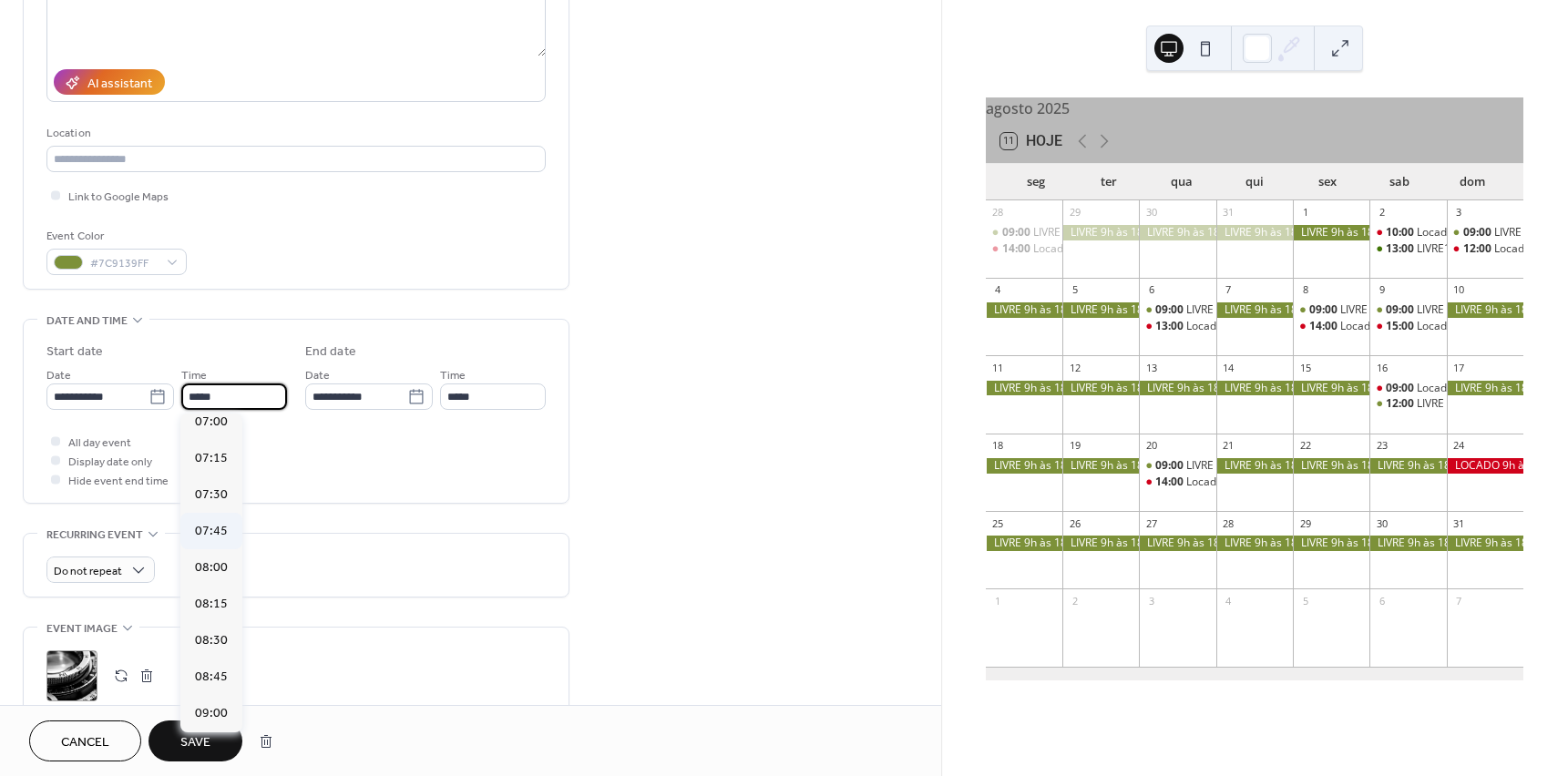 scroll, scrollTop: 1093, scrollLeft: 0, axis: vertical 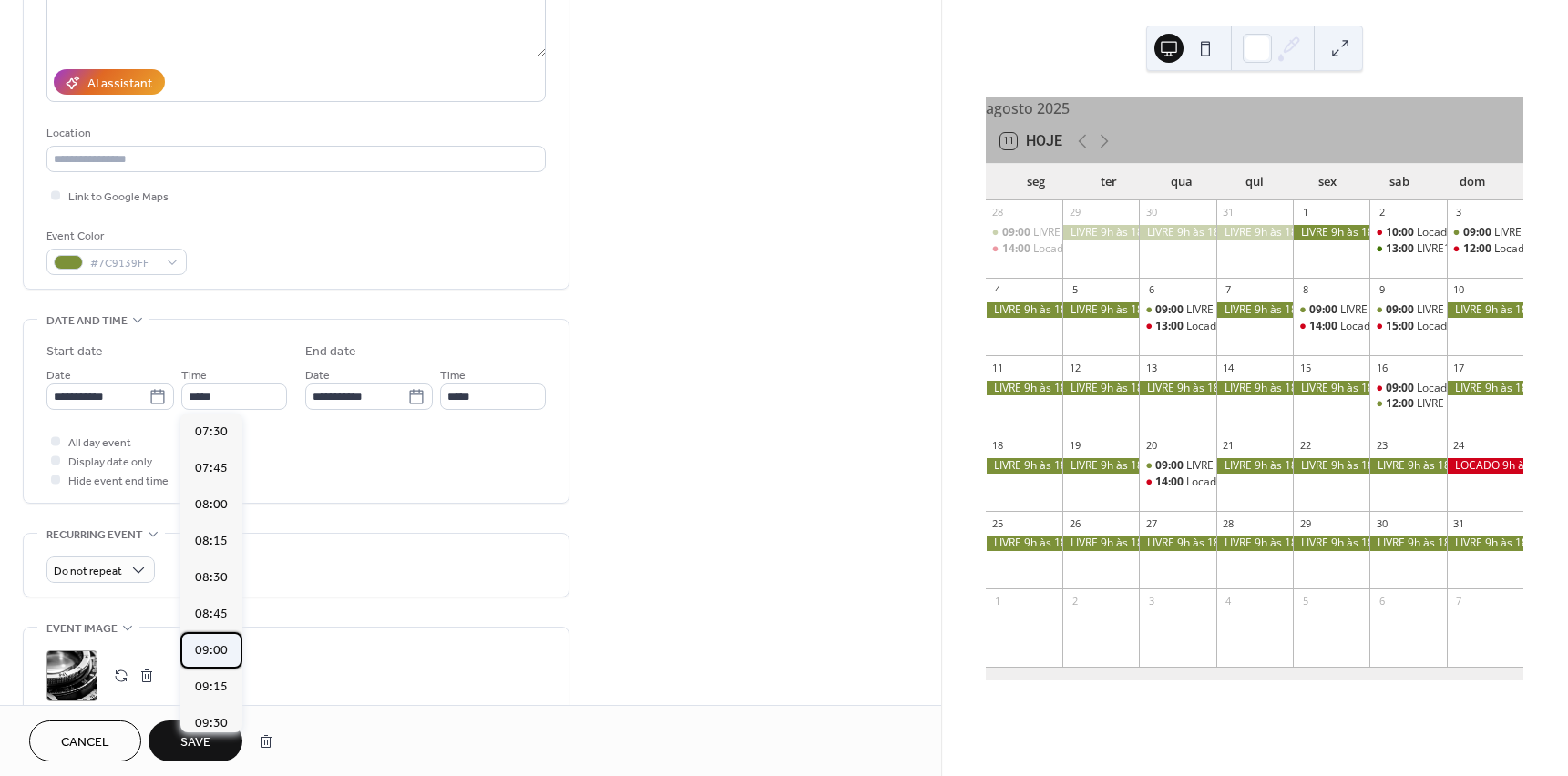 click on "09:00" at bounding box center [211, 650] 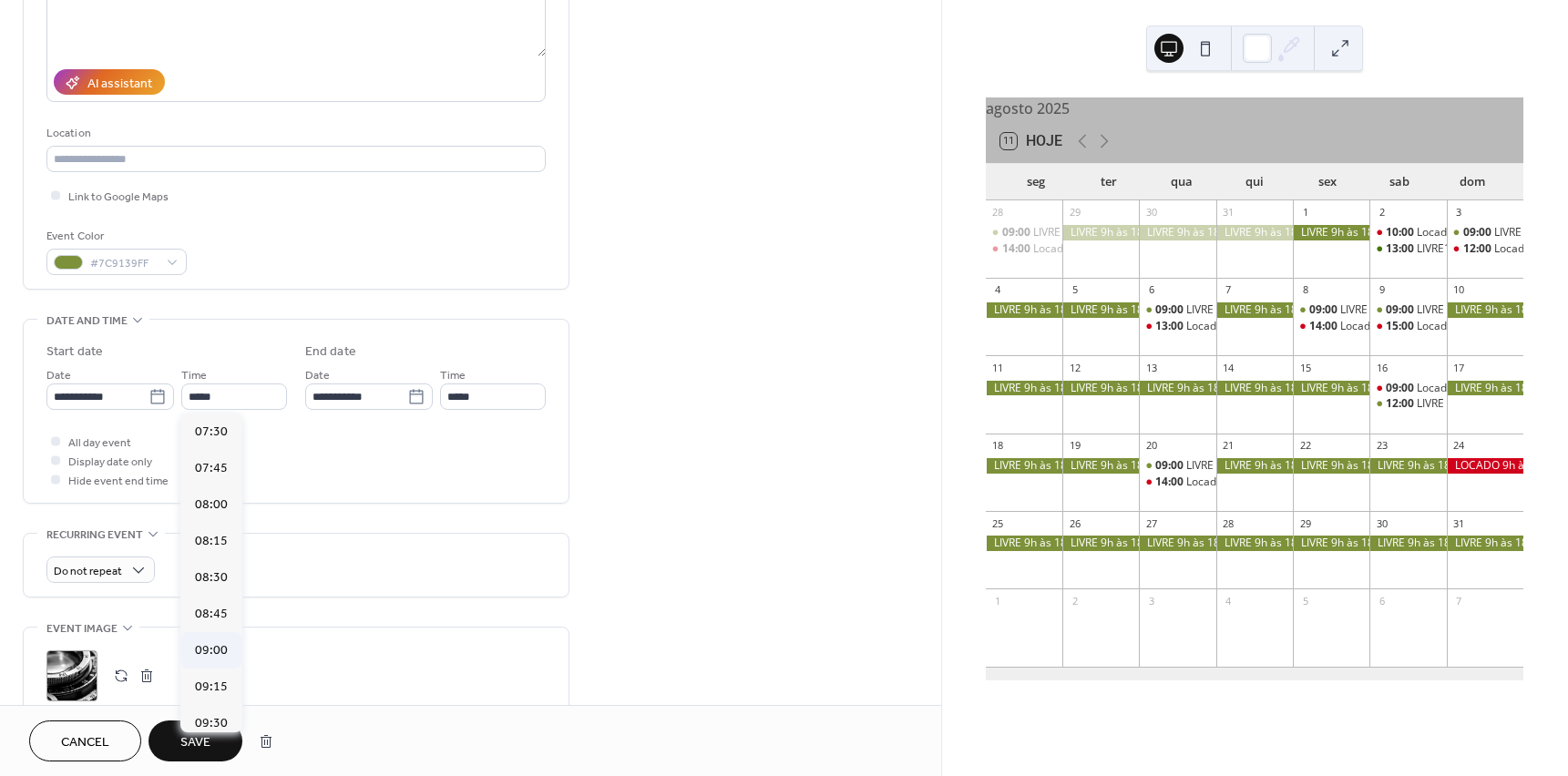 type on "*****" 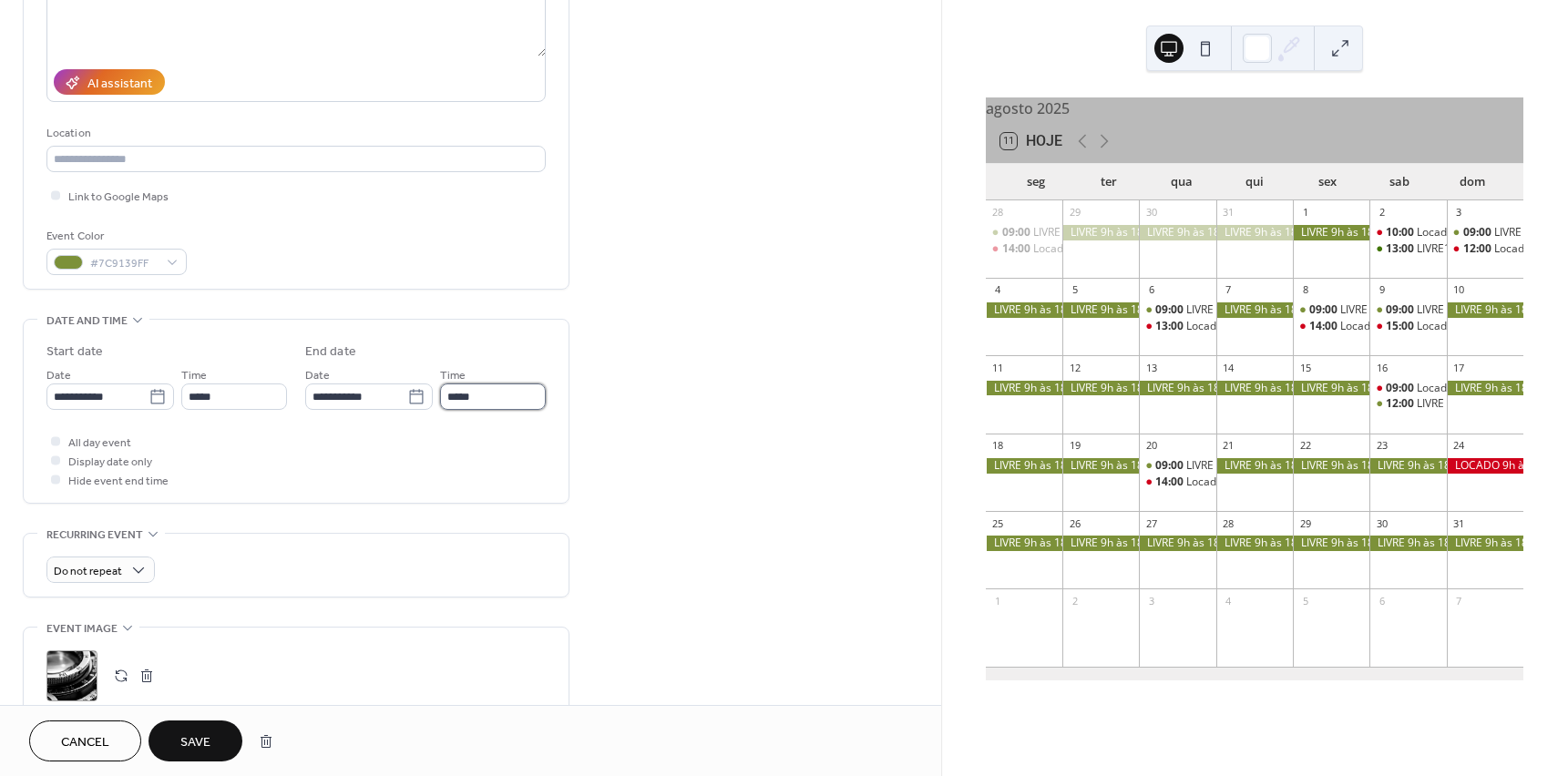 click on "*****" at bounding box center [493, 396] 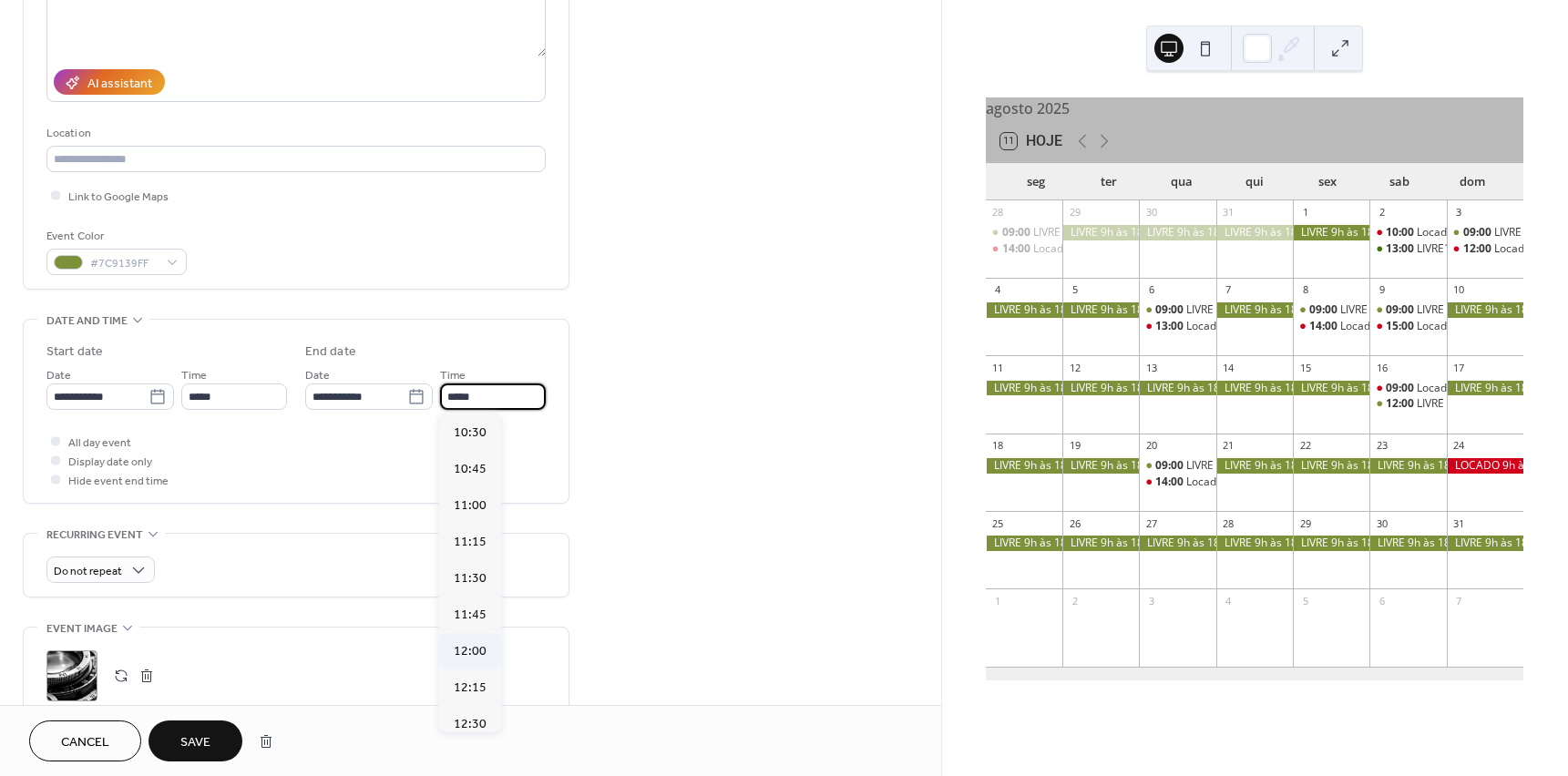 scroll, scrollTop: 182, scrollLeft: 0, axis: vertical 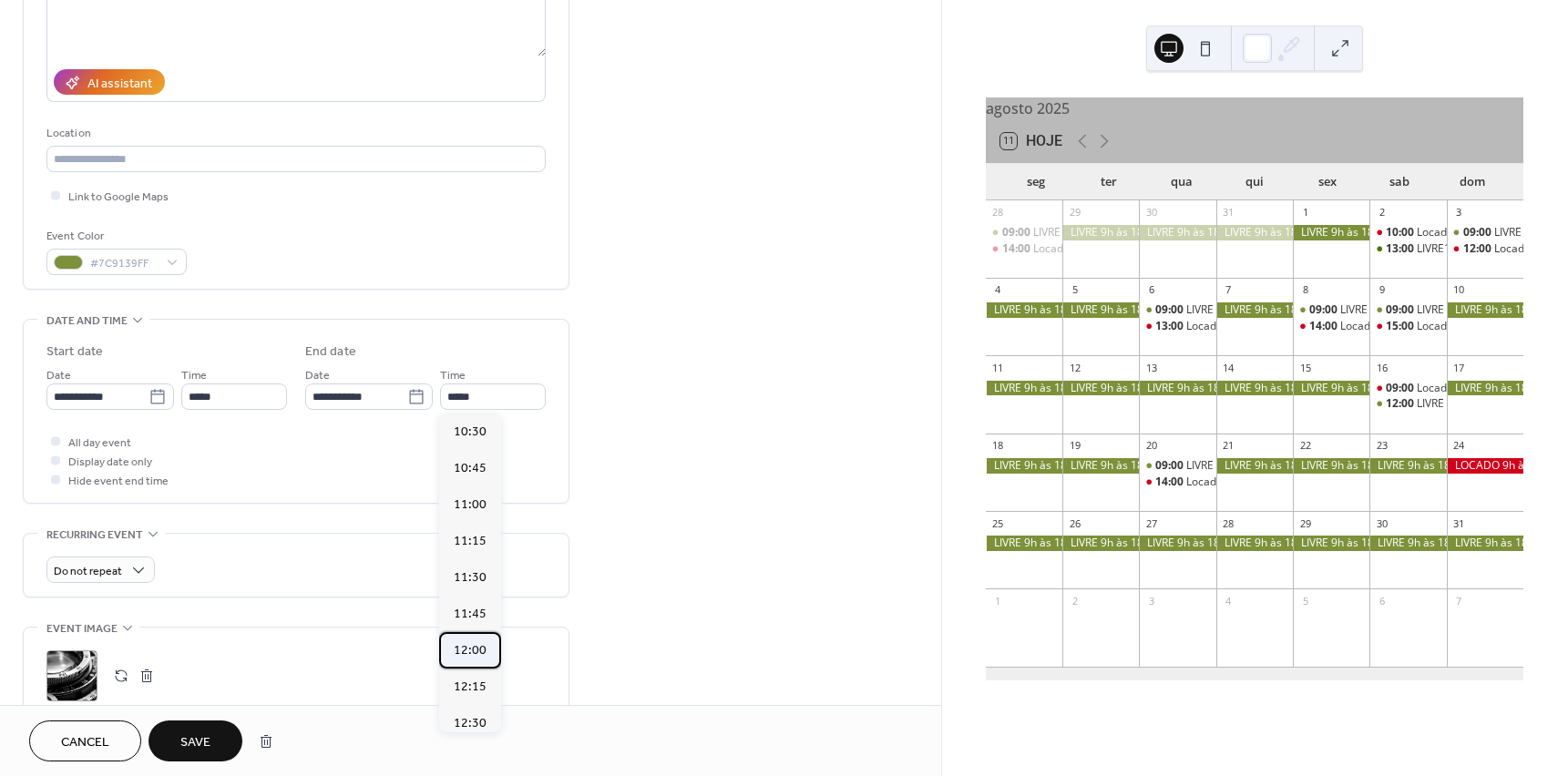 drag, startPoint x: 467, startPoint y: 658, endPoint x: 452, endPoint y: 657, distance: 15.033296 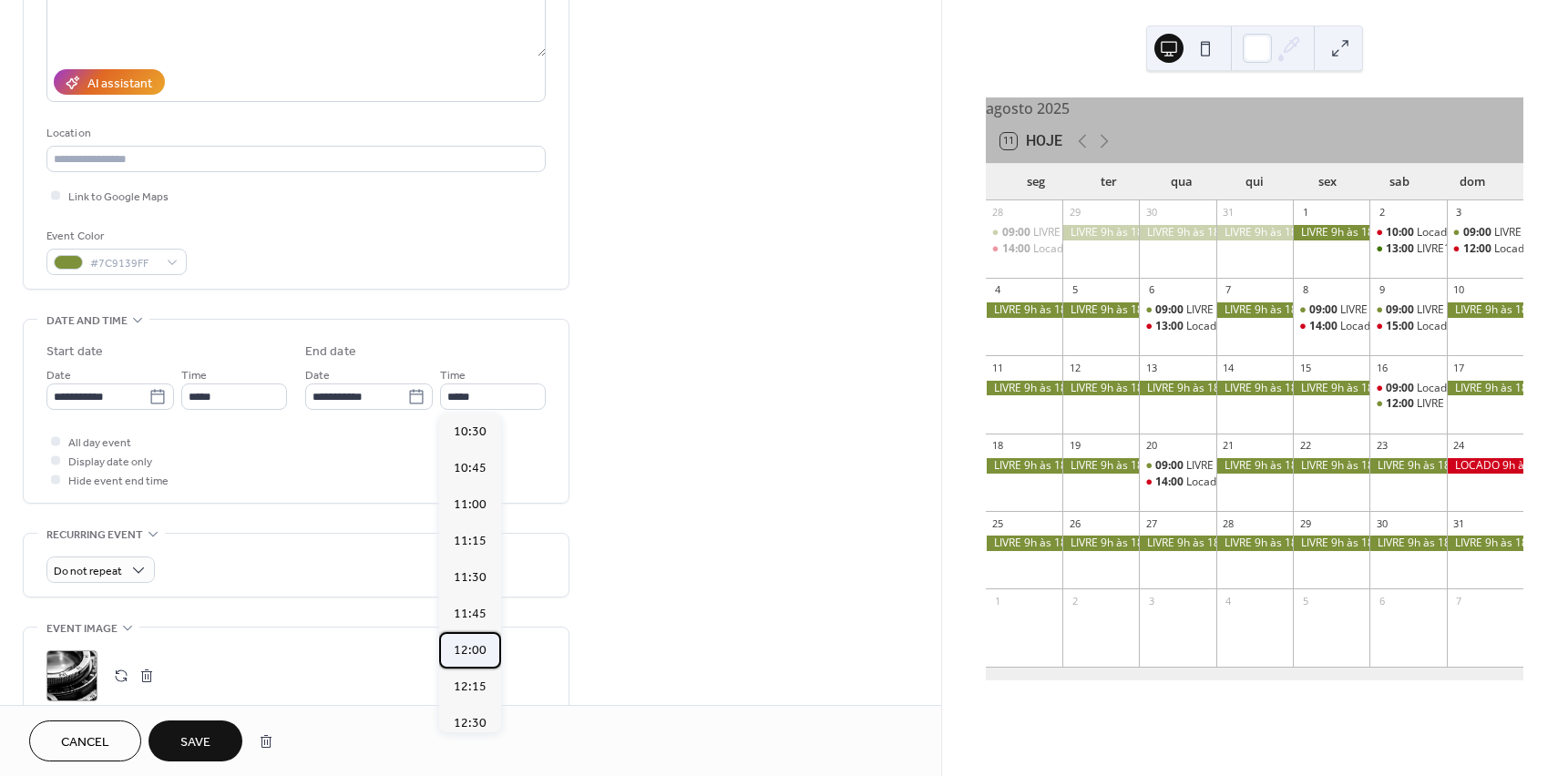 click on "12:00" at bounding box center [470, 650] 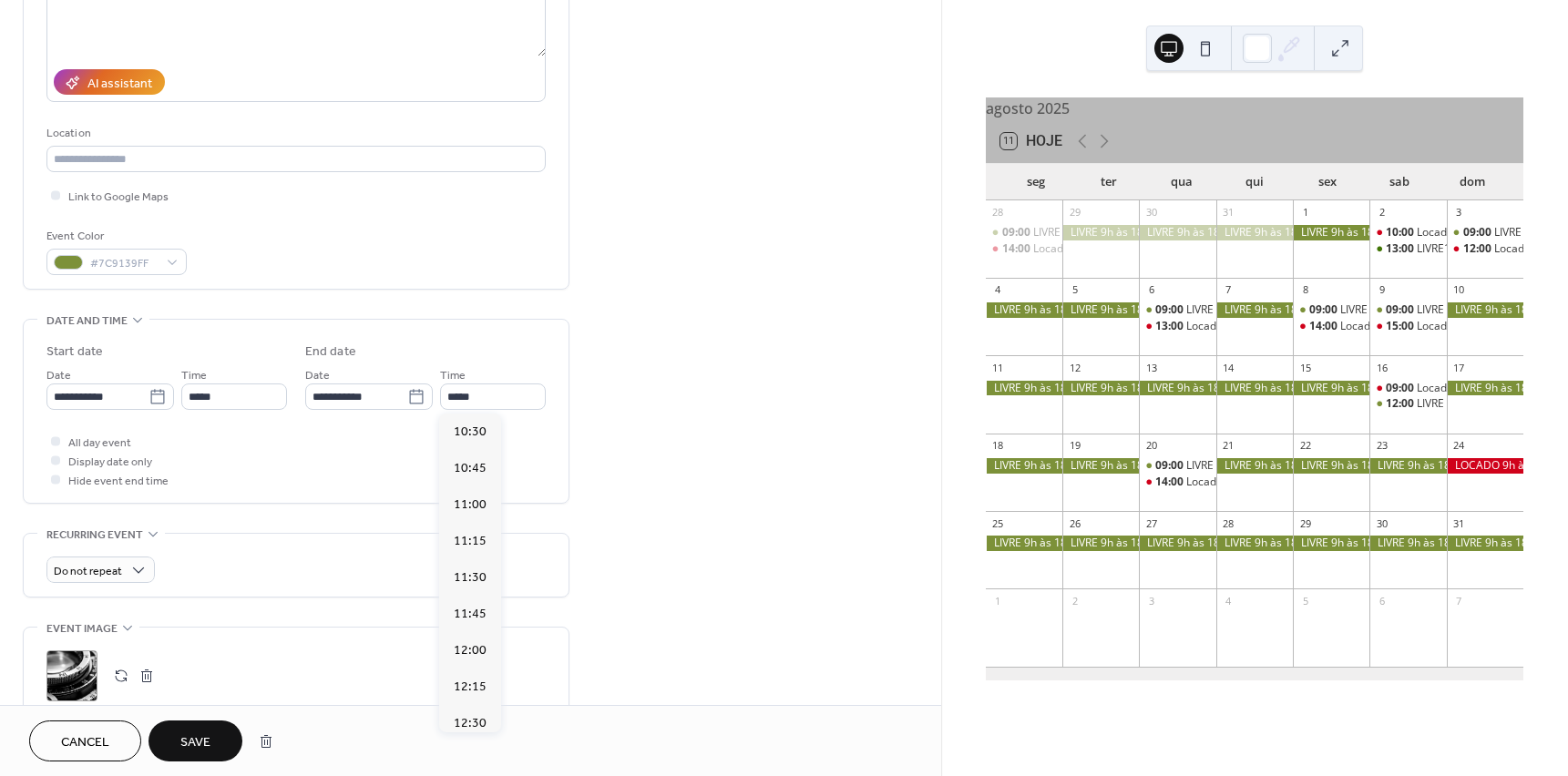 type on "*****" 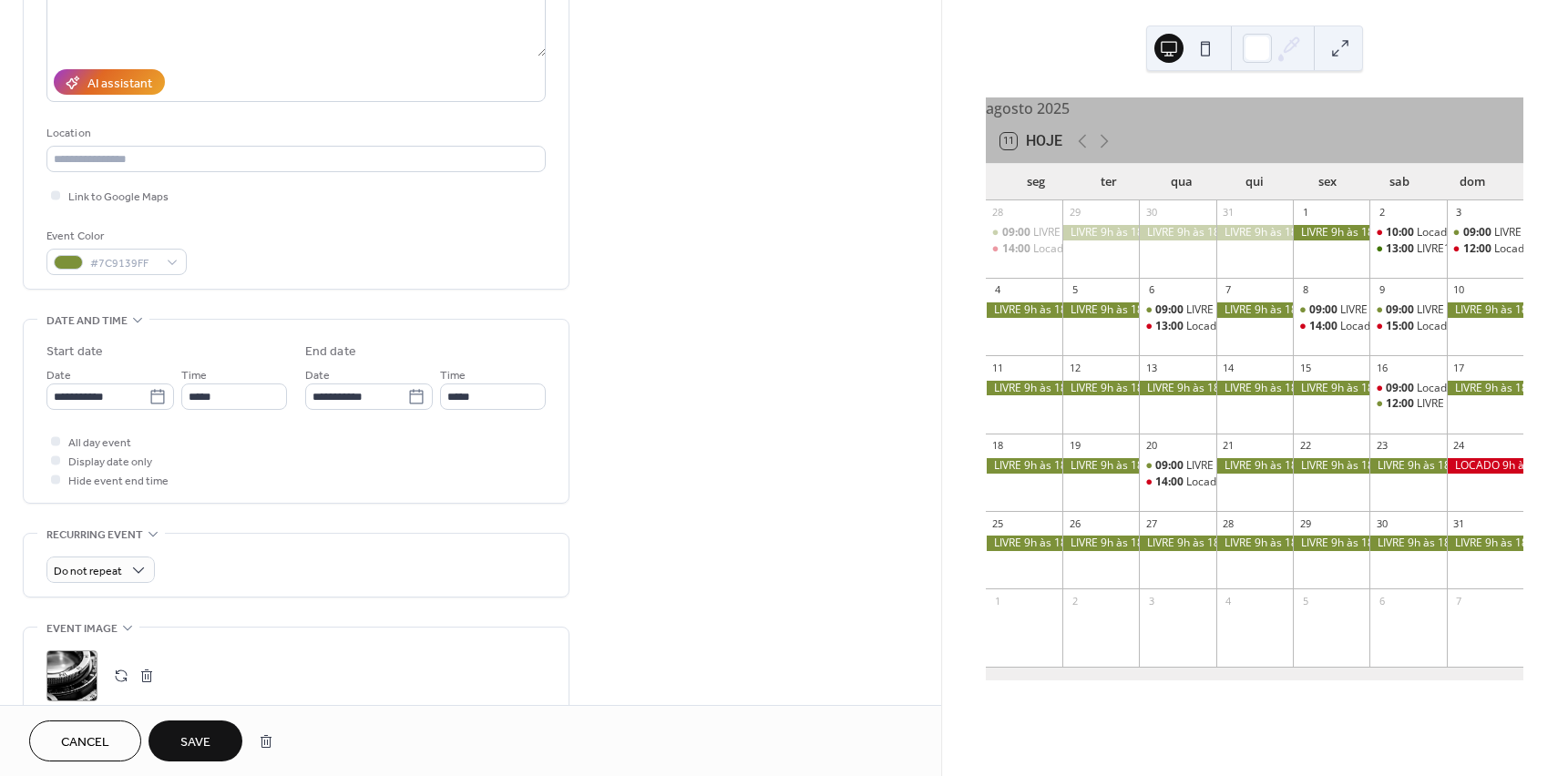 click on "Save" at bounding box center (195, 740) 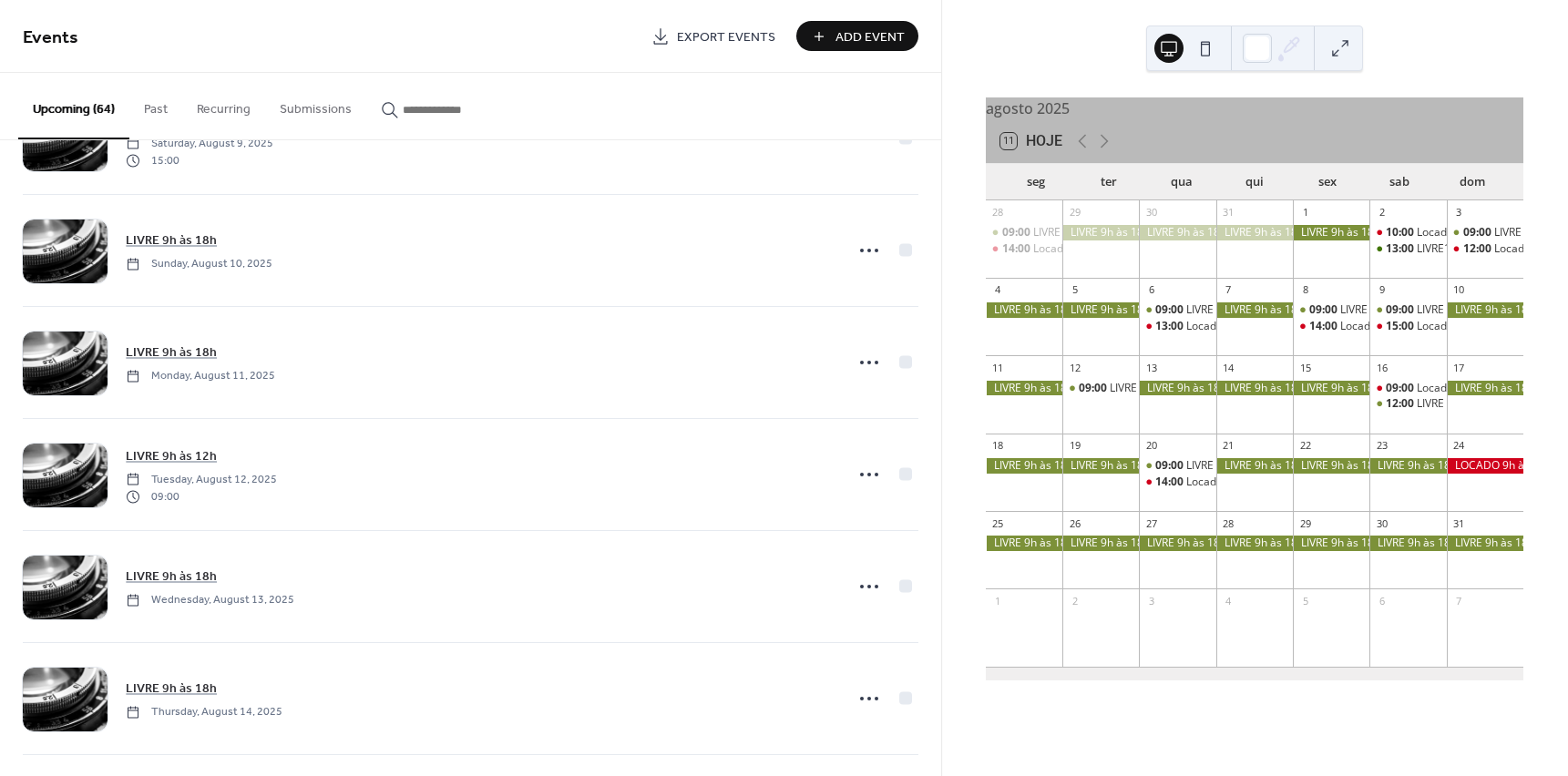 scroll, scrollTop: 4463, scrollLeft: 0, axis: vertical 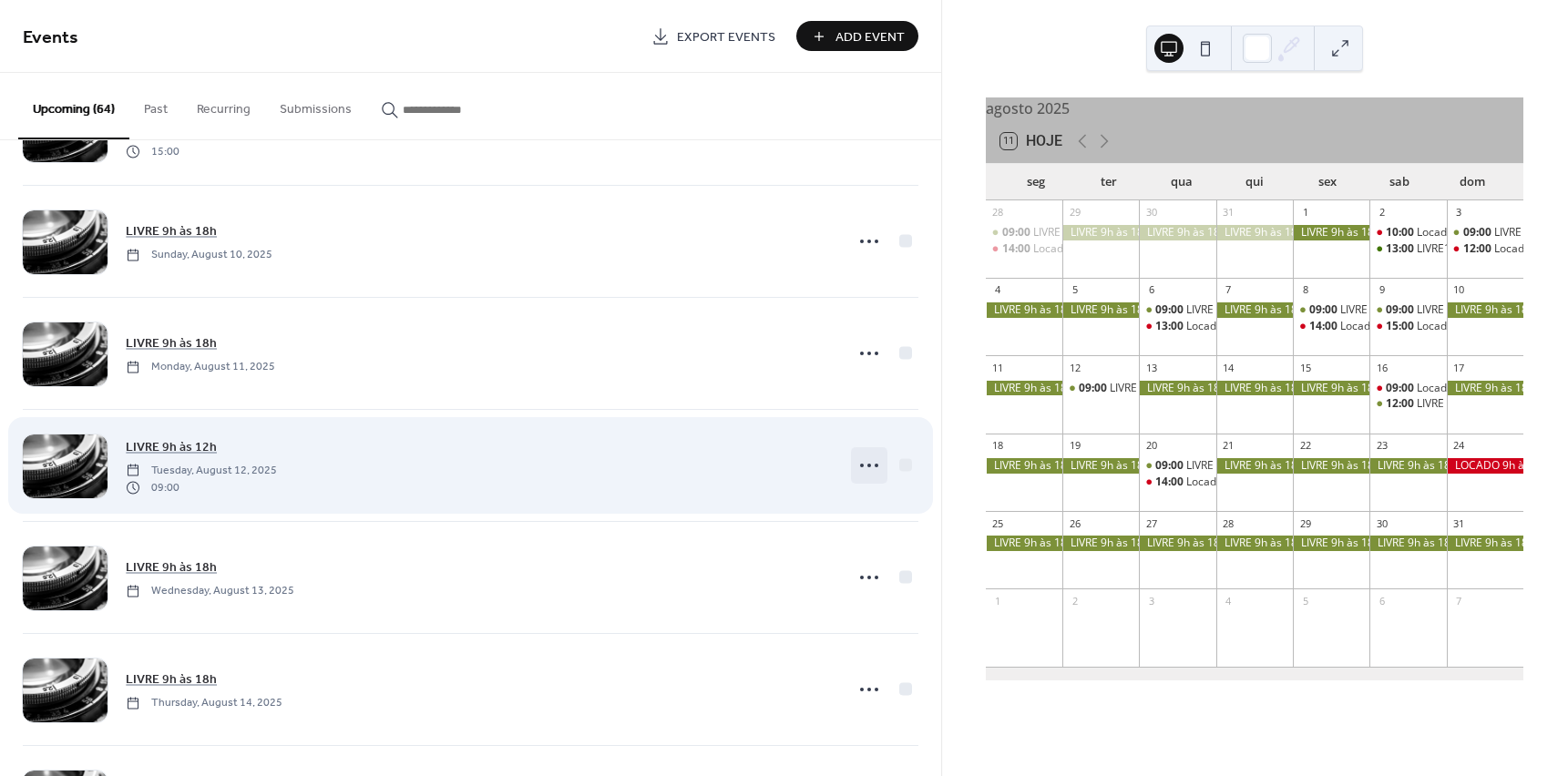 click 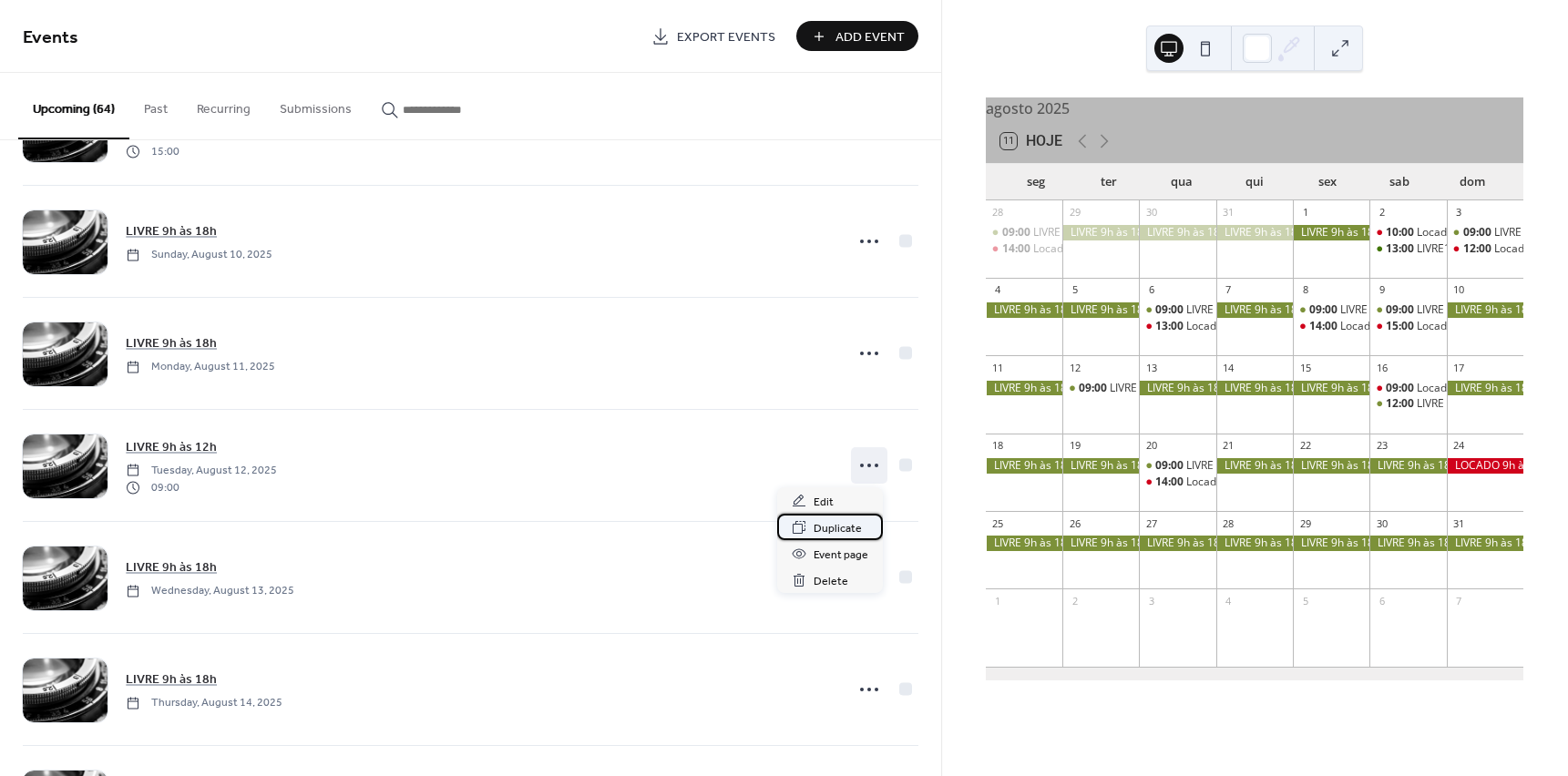 click on "Duplicate" at bounding box center [837, 528] 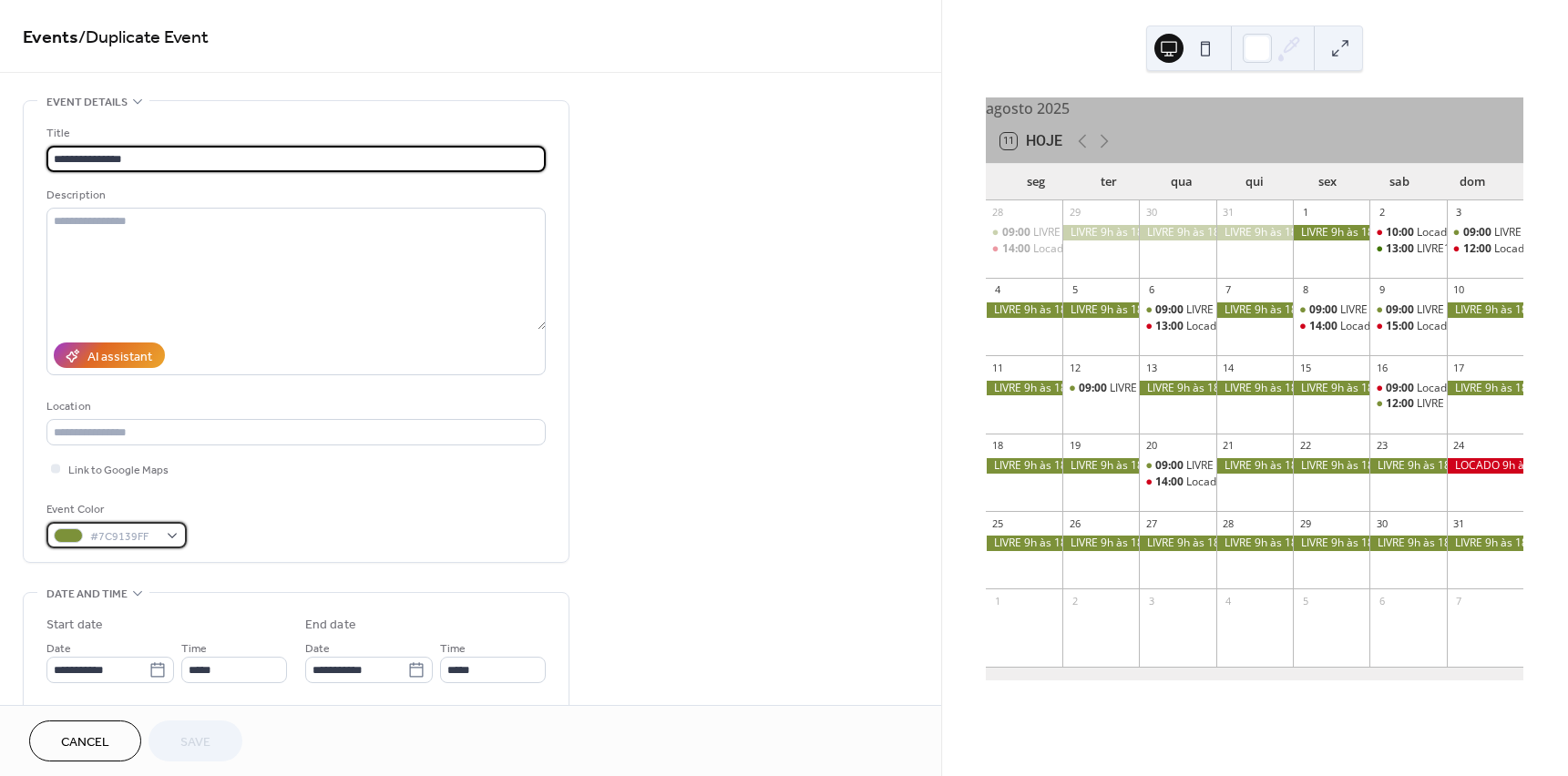 click on "#7C9139FF" at bounding box center [117, 535] 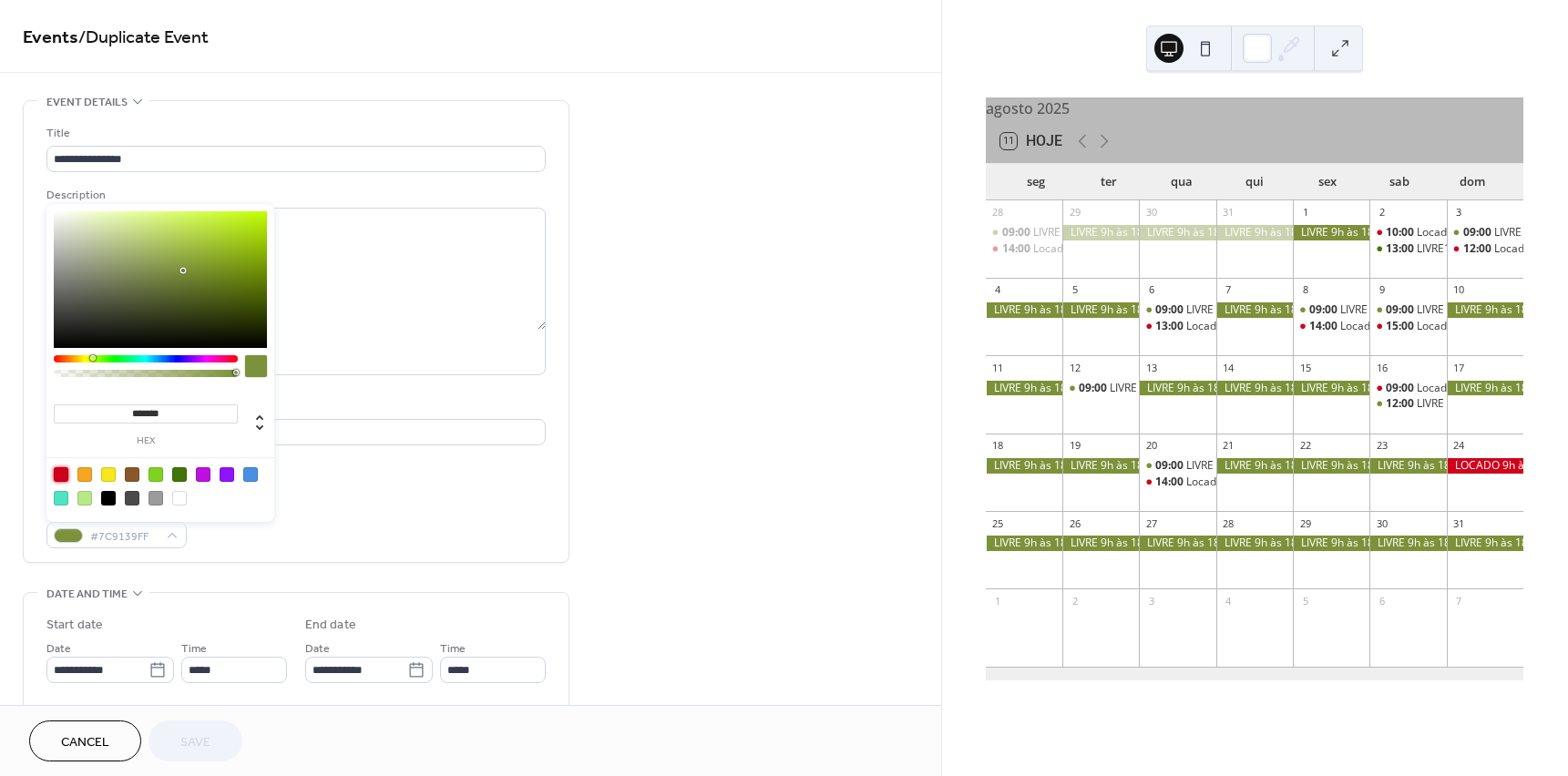 click at bounding box center (61, 475) 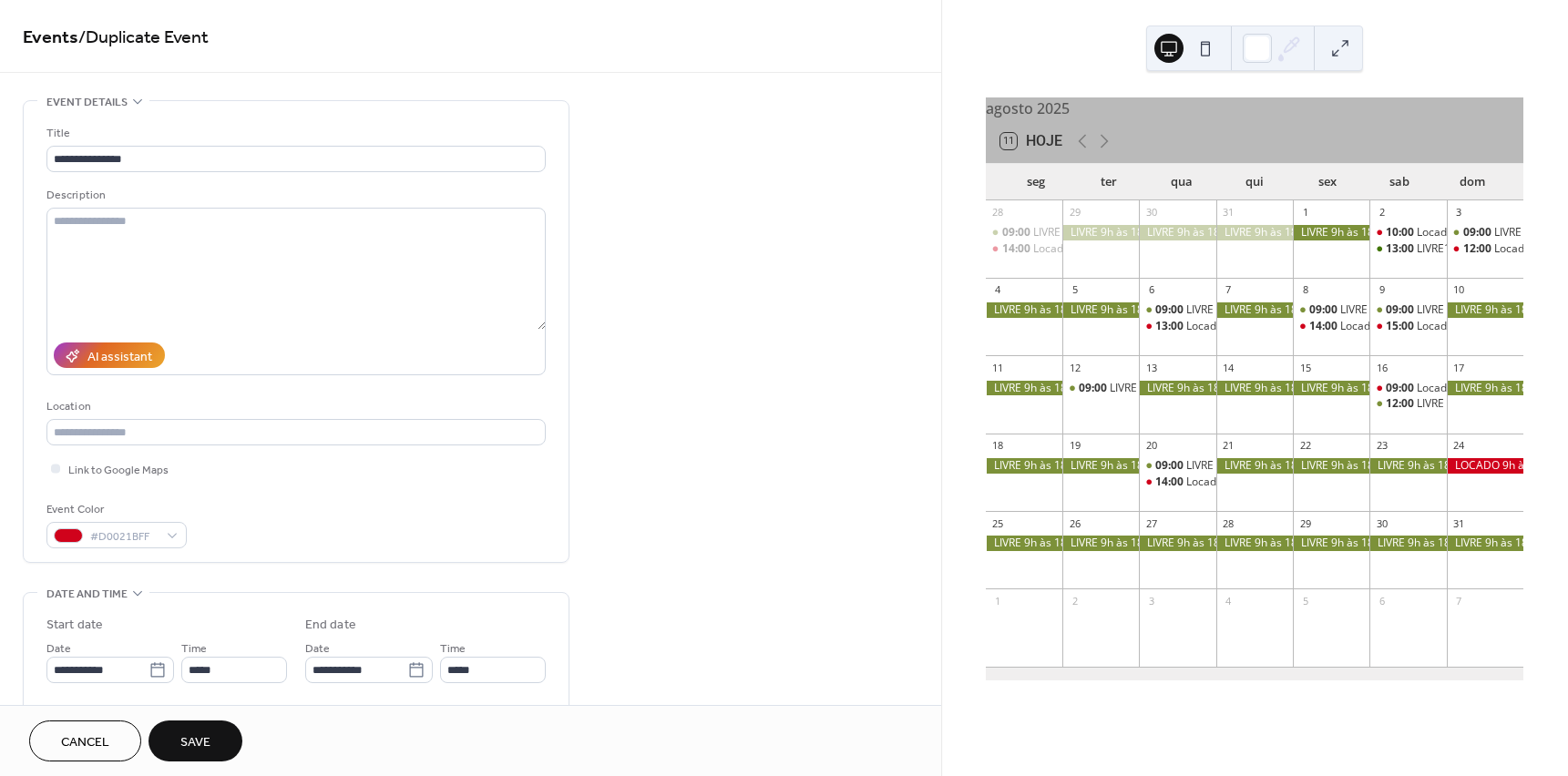 click on "Event Color #D0021BFF" at bounding box center (296, 524) 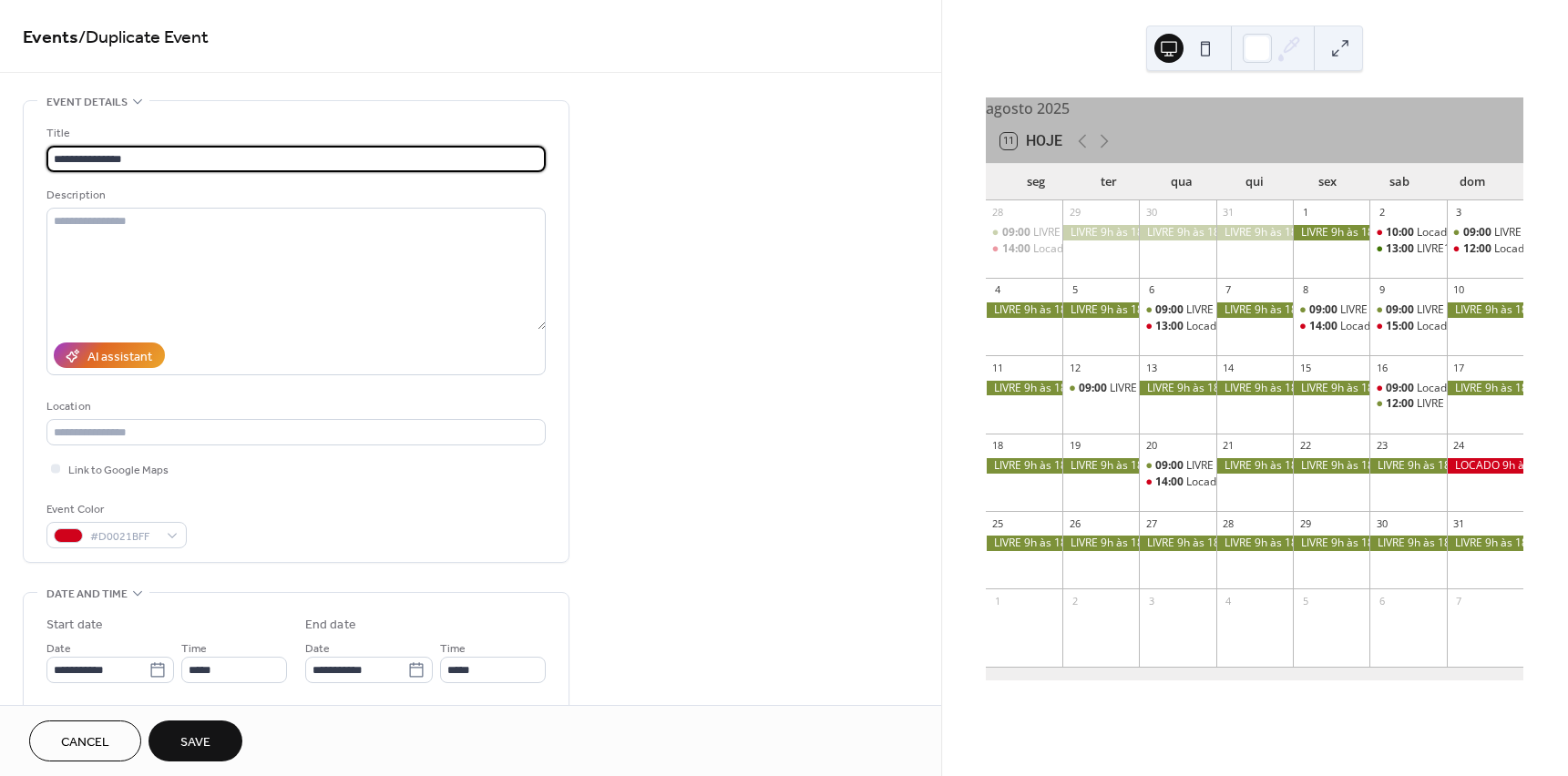 drag, startPoint x: 35, startPoint y: 152, endPoint x: 13, endPoint y: 157, distance: 22.561 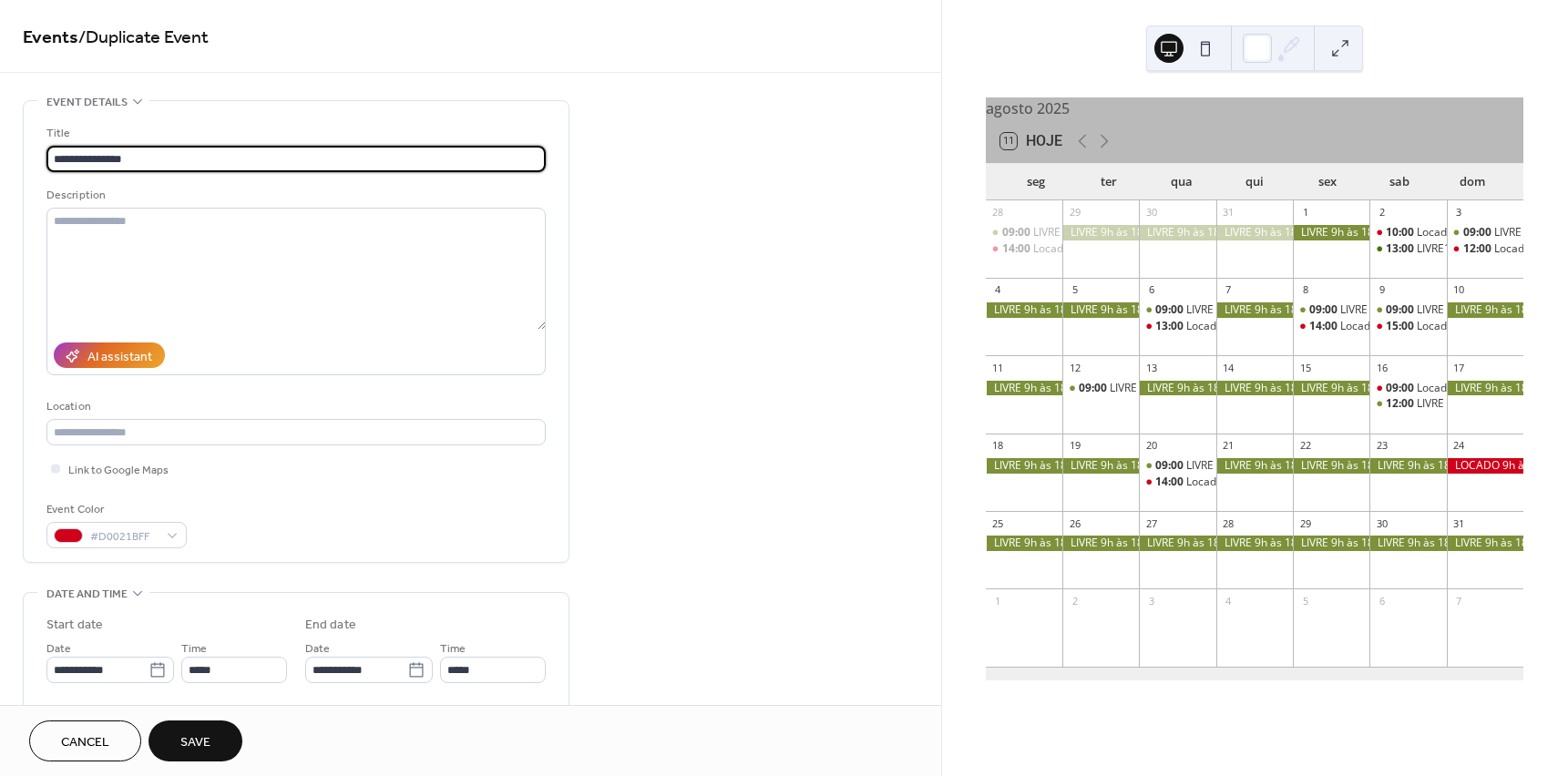 click on "**********" at bounding box center [470, 655] 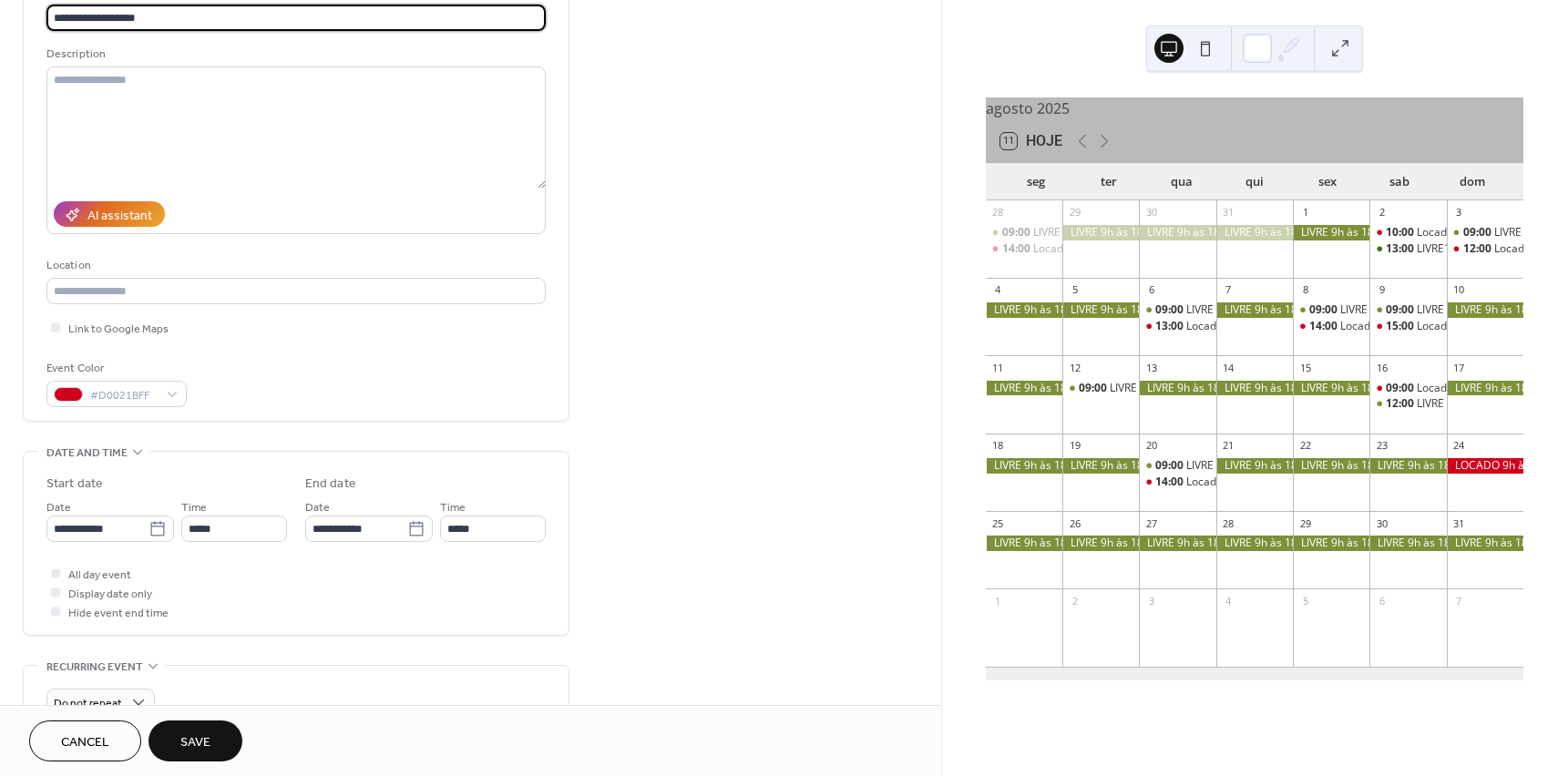 scroll, scrollTop: 182, scrollLeft: 0, axis: vertical 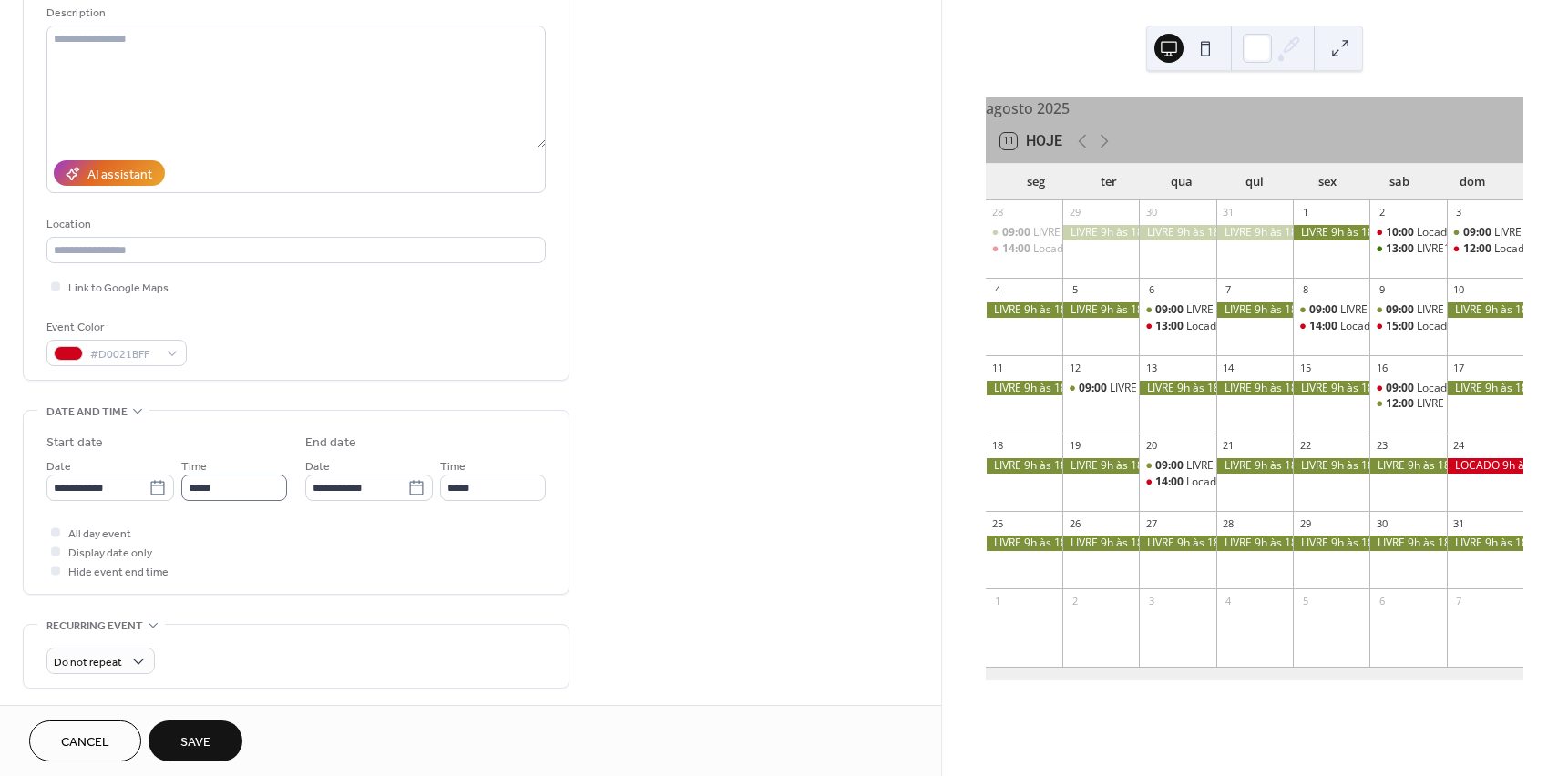 type on "**********" 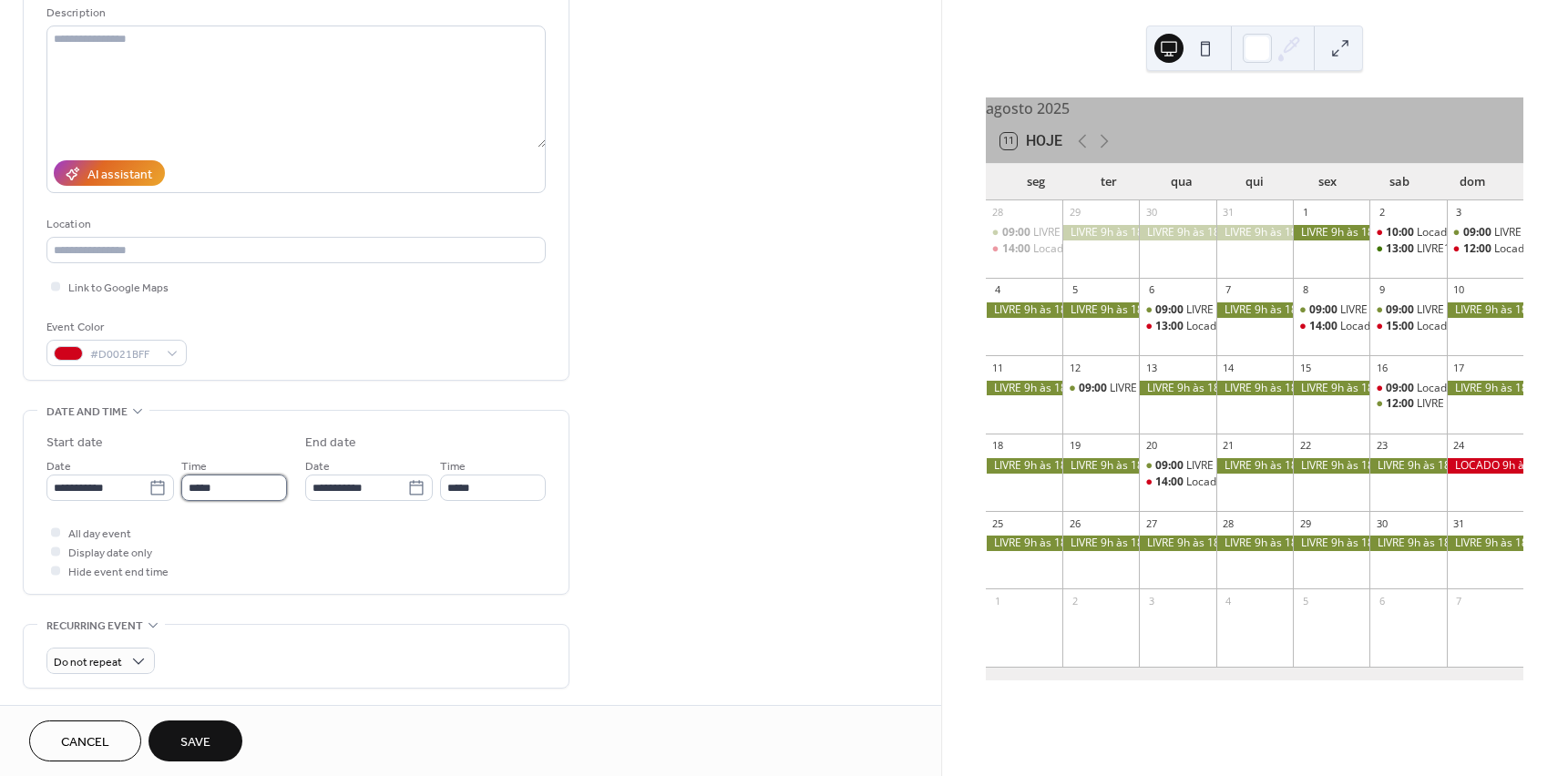click on "*****" at bounding box center (234, 487) 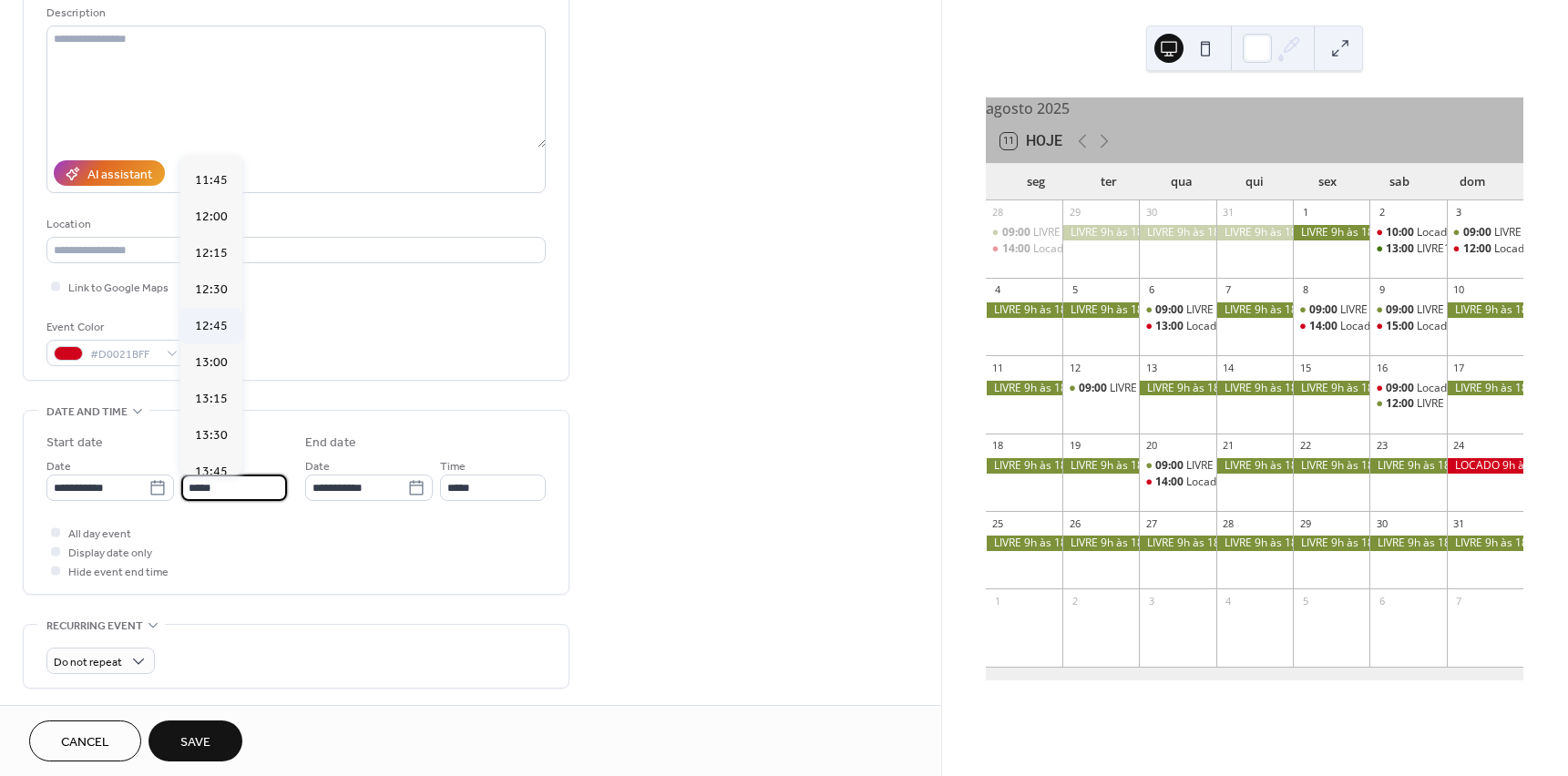 scroll, scrollTop: 1709, scrollLeft: 0, axis: vertical 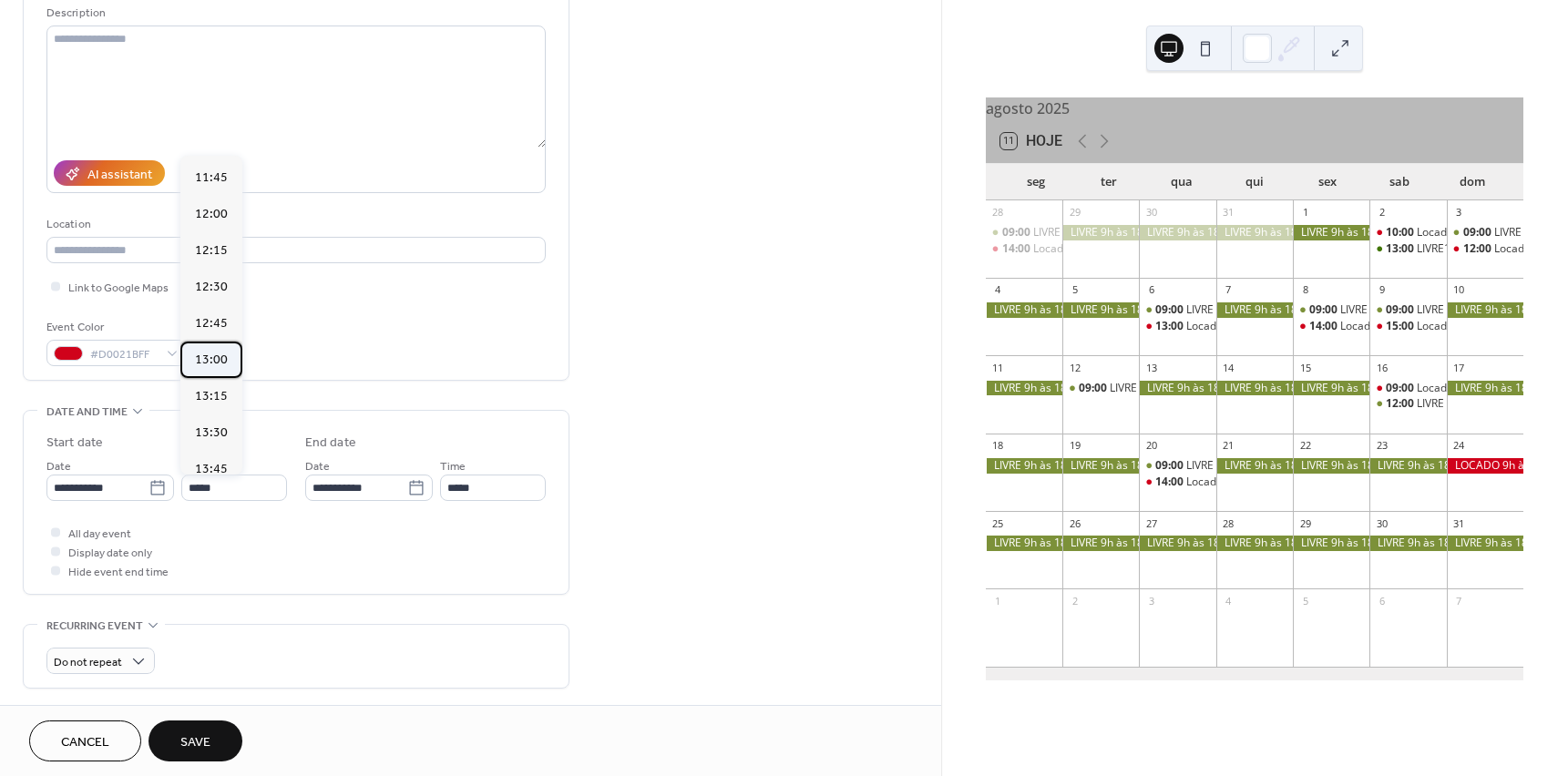 click on "13:00" at bounding box center [211, 360] 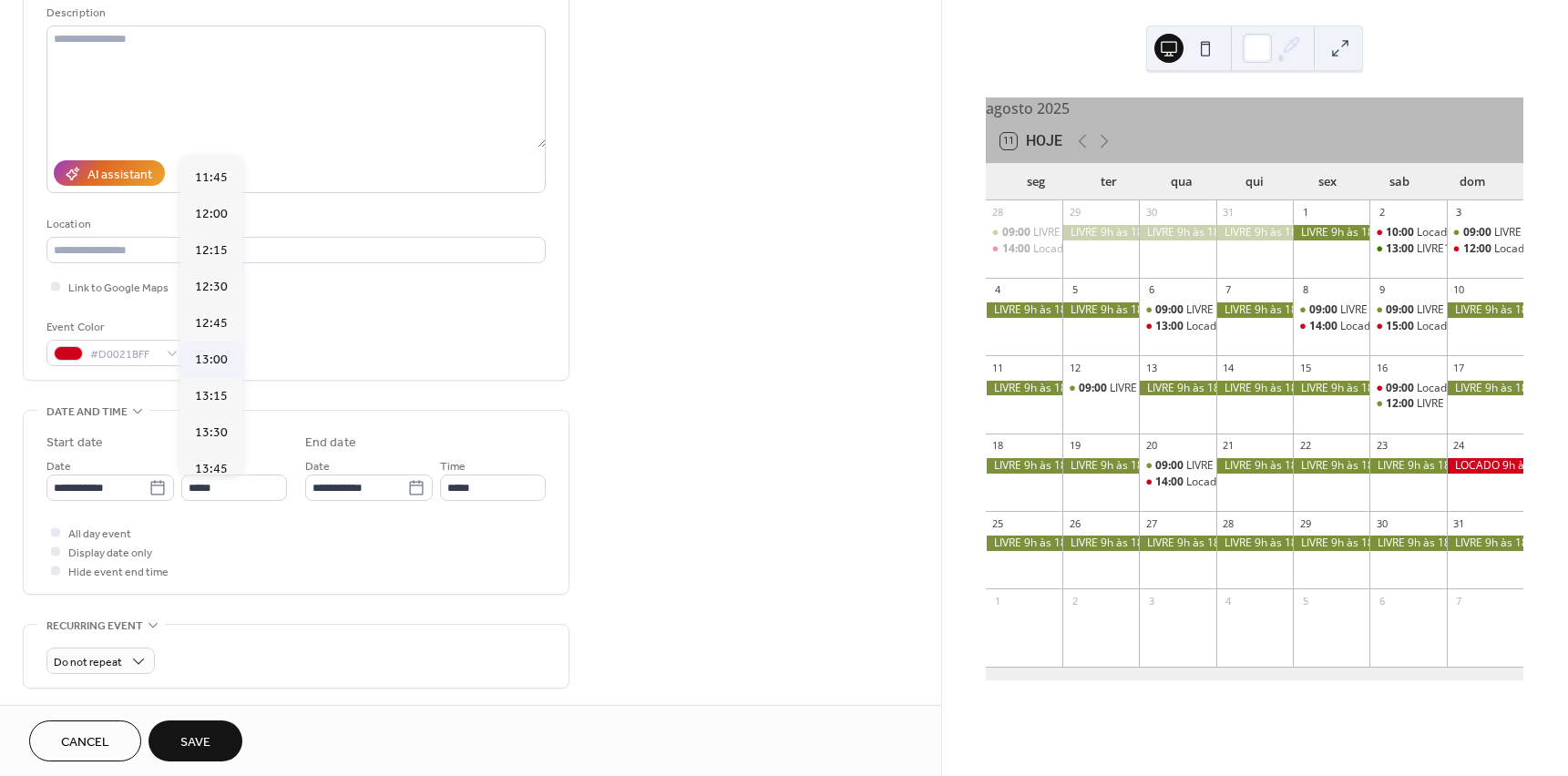 type on "*****" 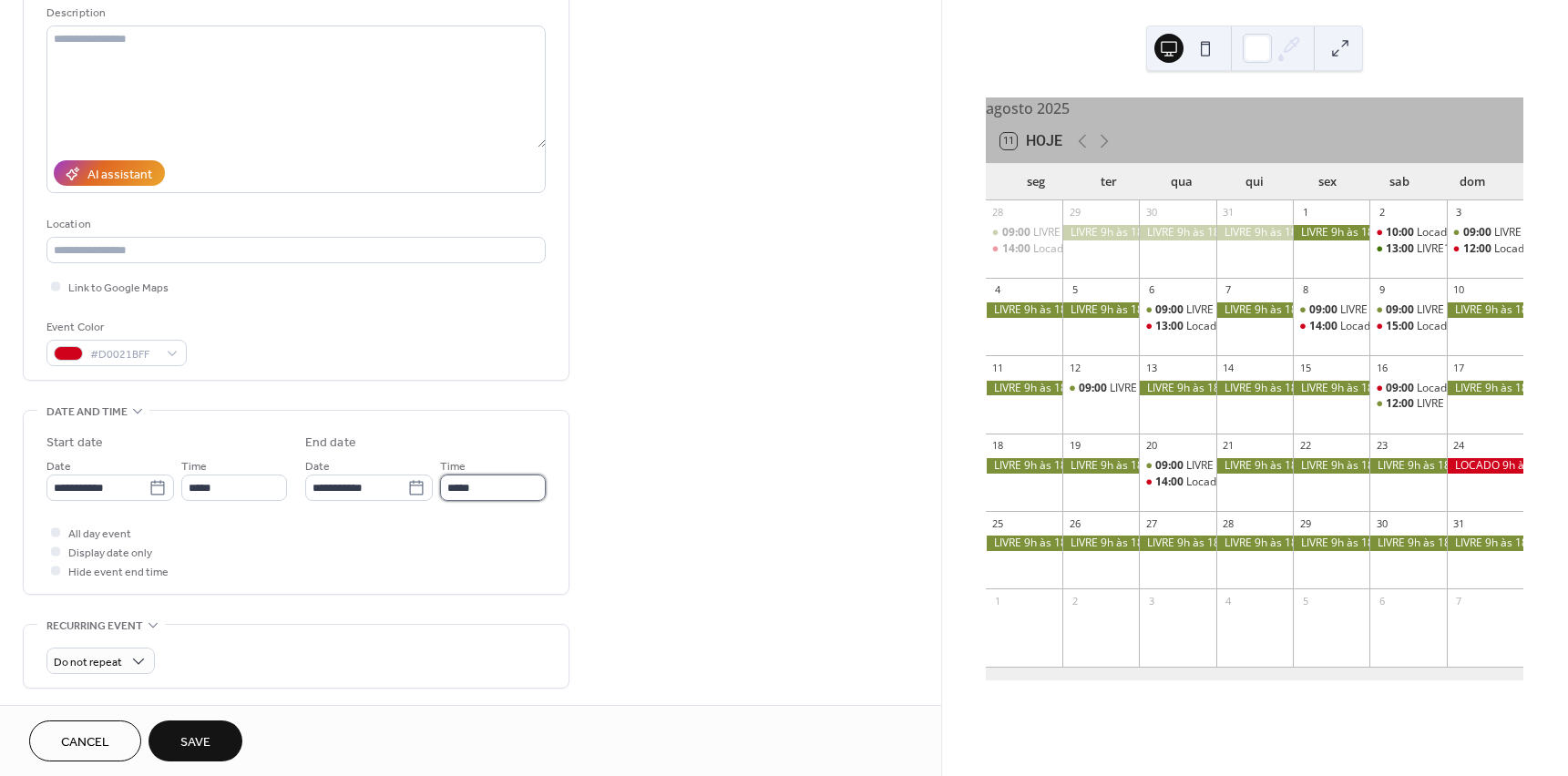 click on "*****" at bounding box center [493, 487] 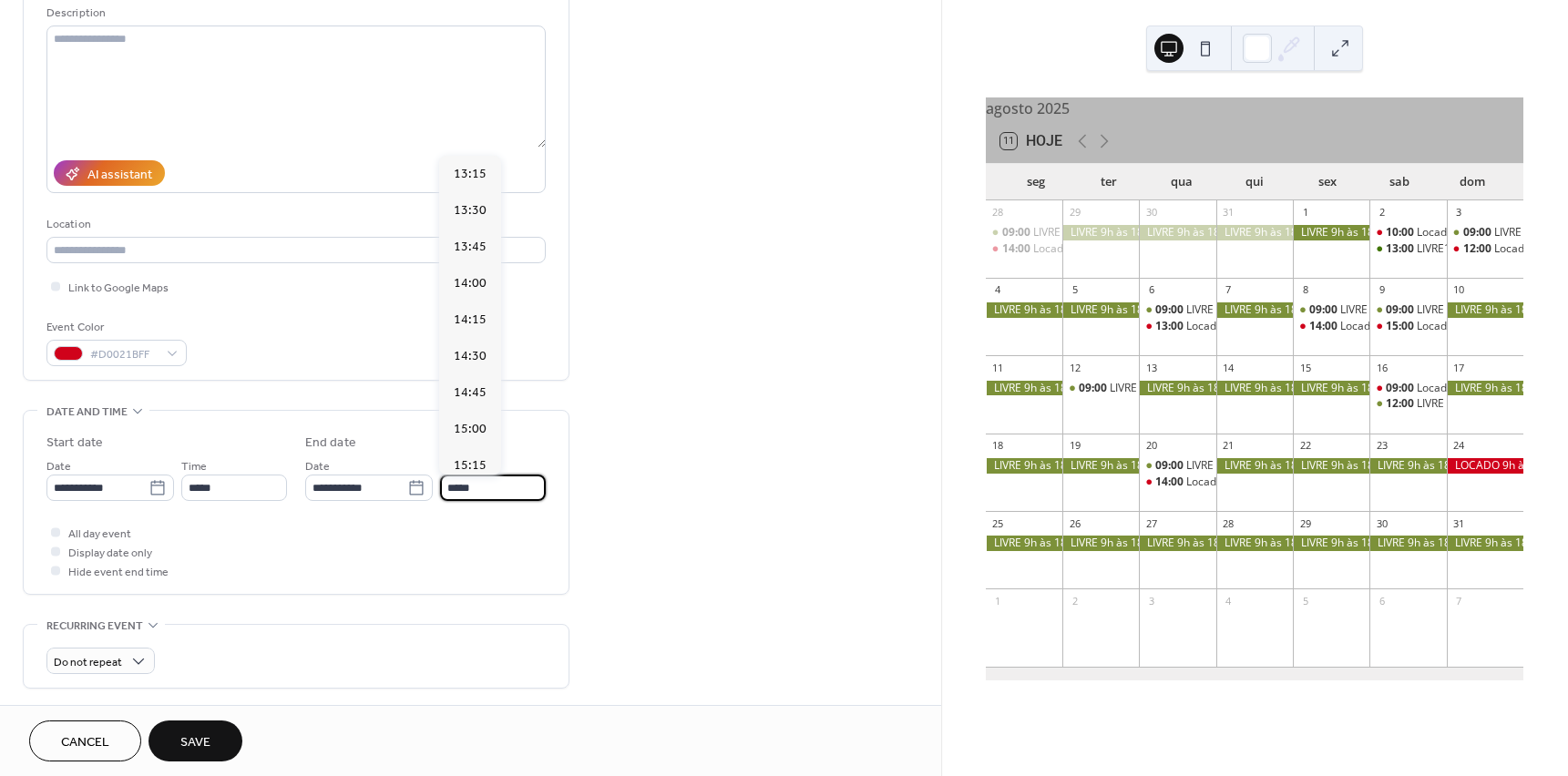 scroll, scrollTop: 411, scrollLeft: 0, axis: vertical 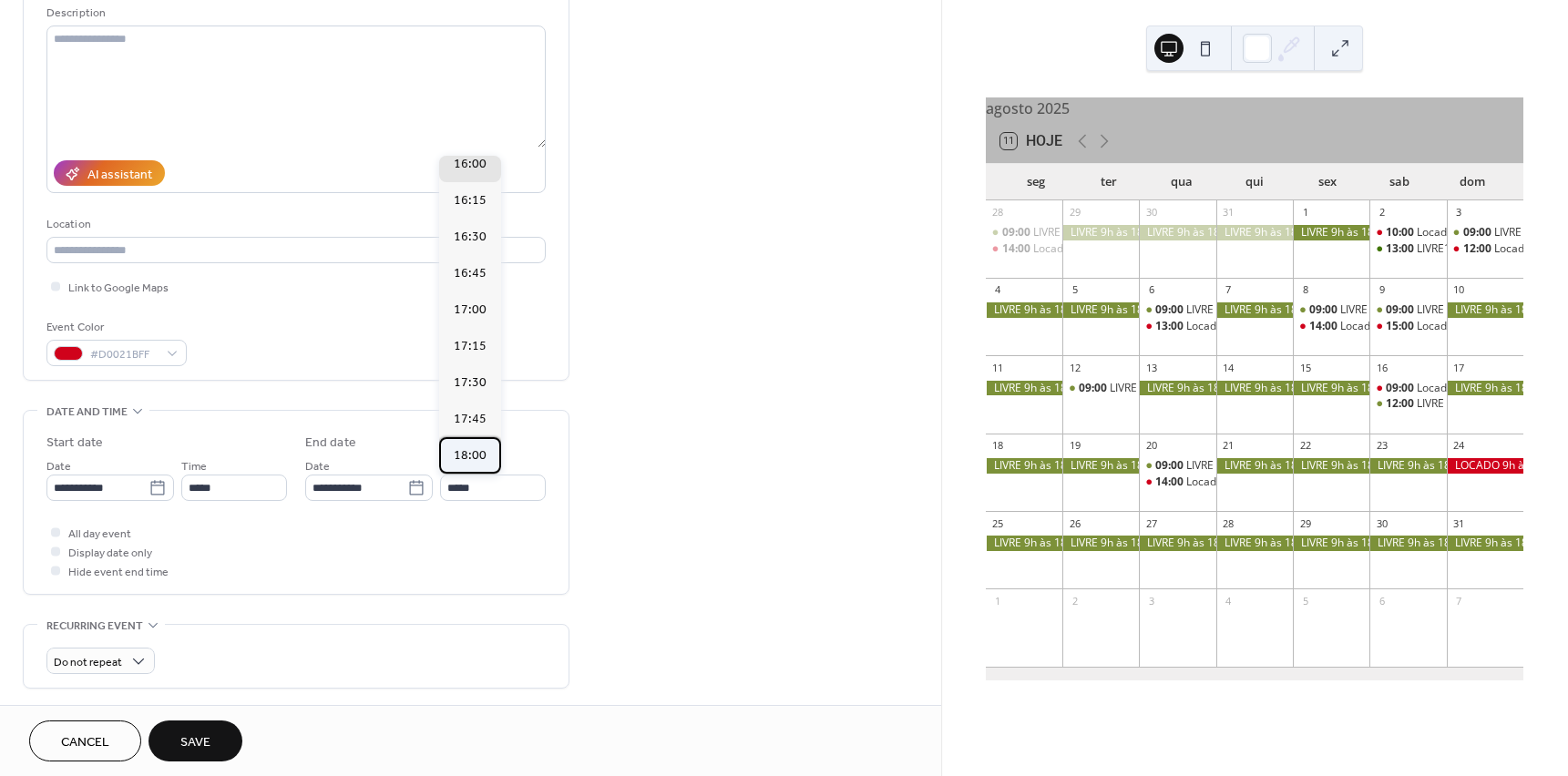 click on "18:00" at bounding box center [470, 455] 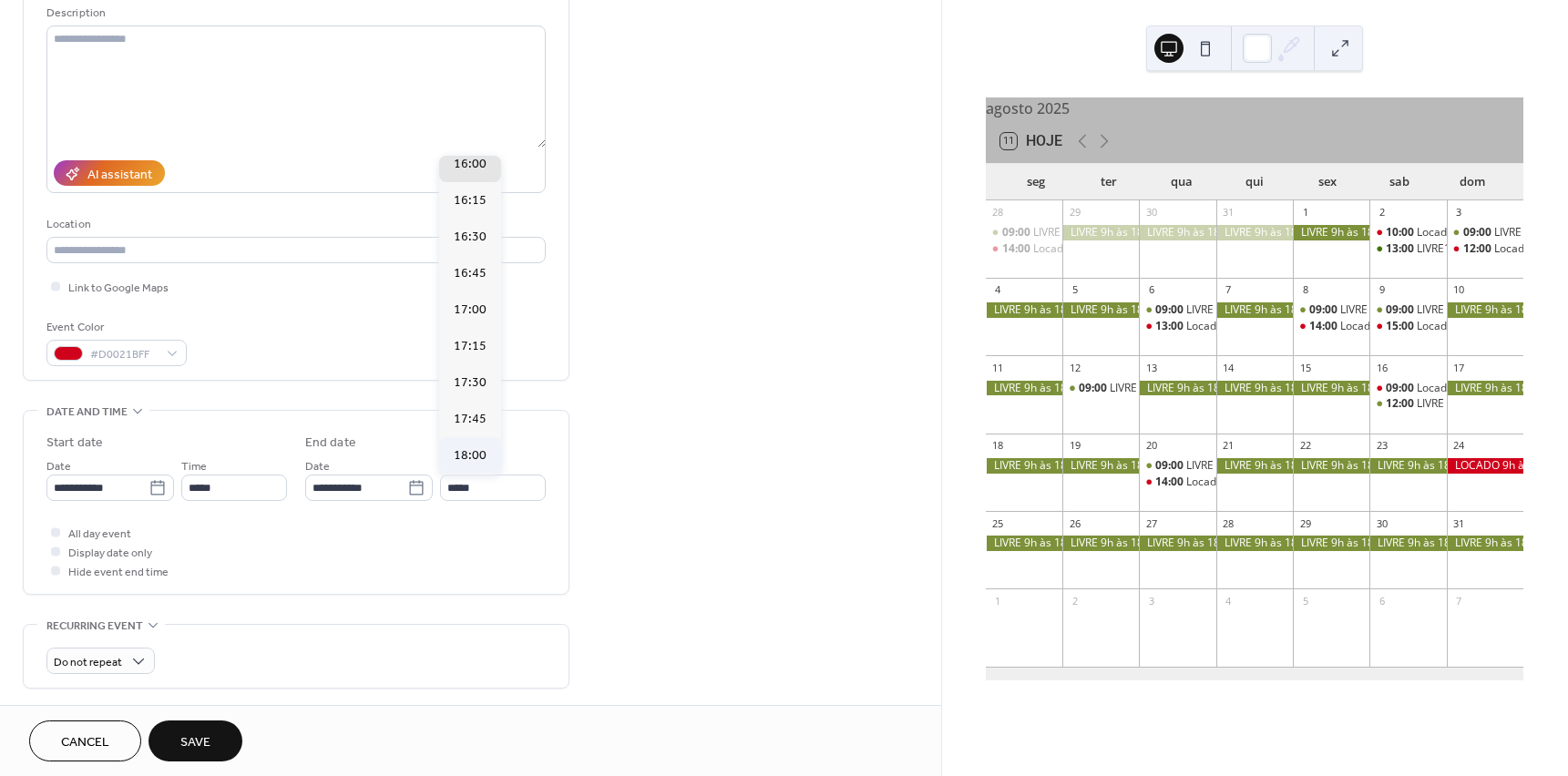 type on "*****" 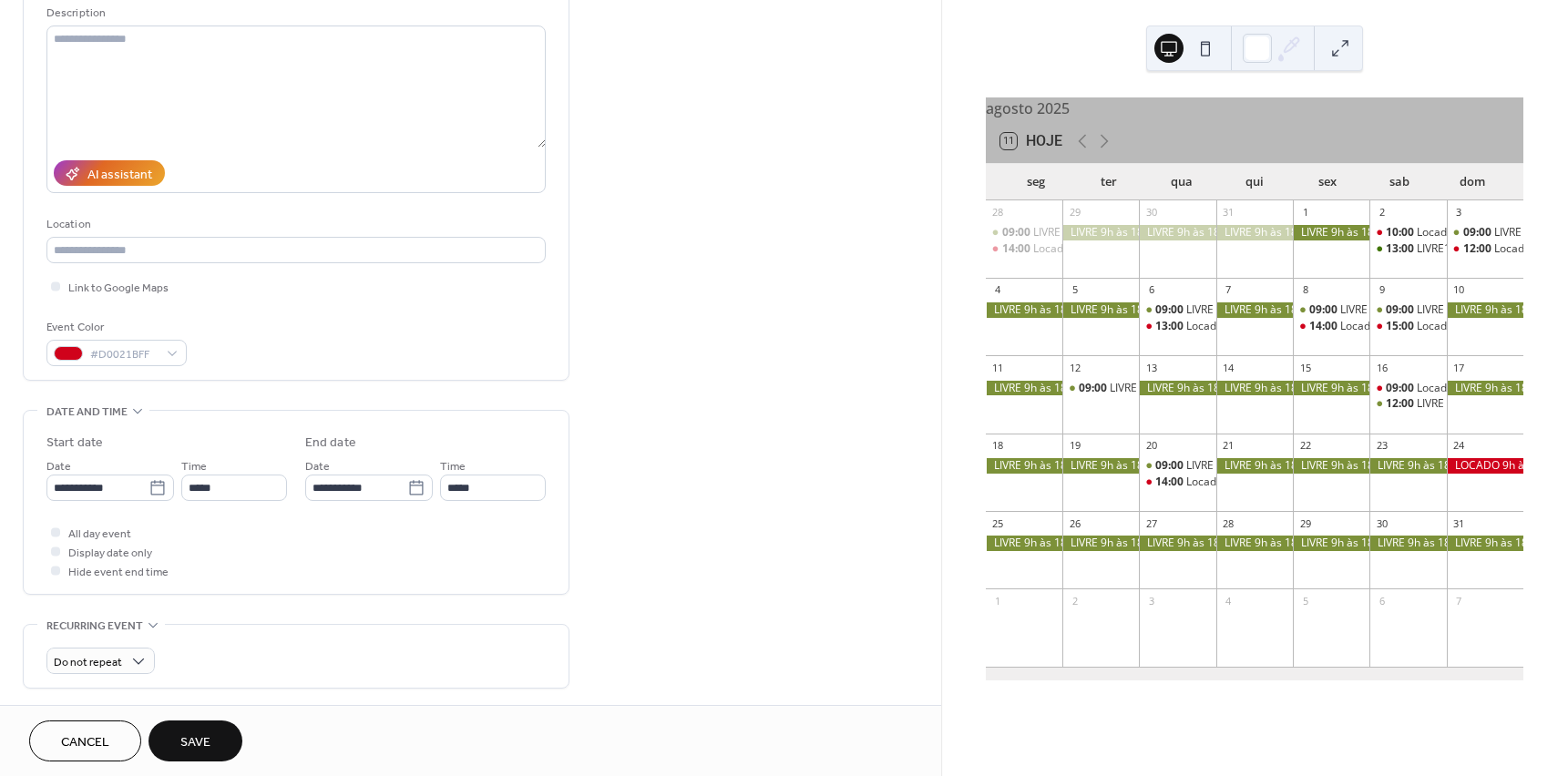 click on "Save" at bounding box center (195, 742) 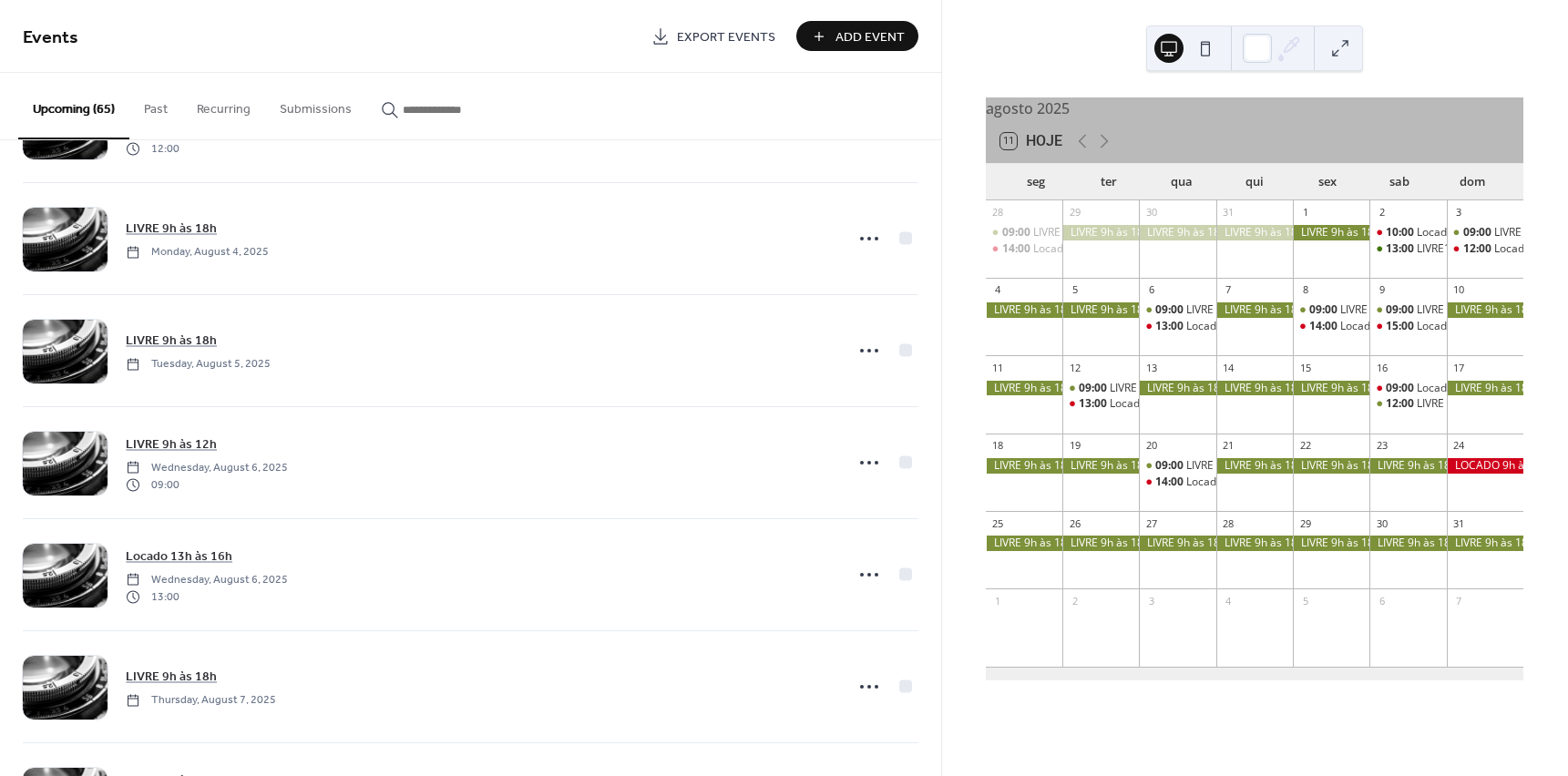 scroll, scrollTop: 3461, scrollLeft: 0, axis: vertical 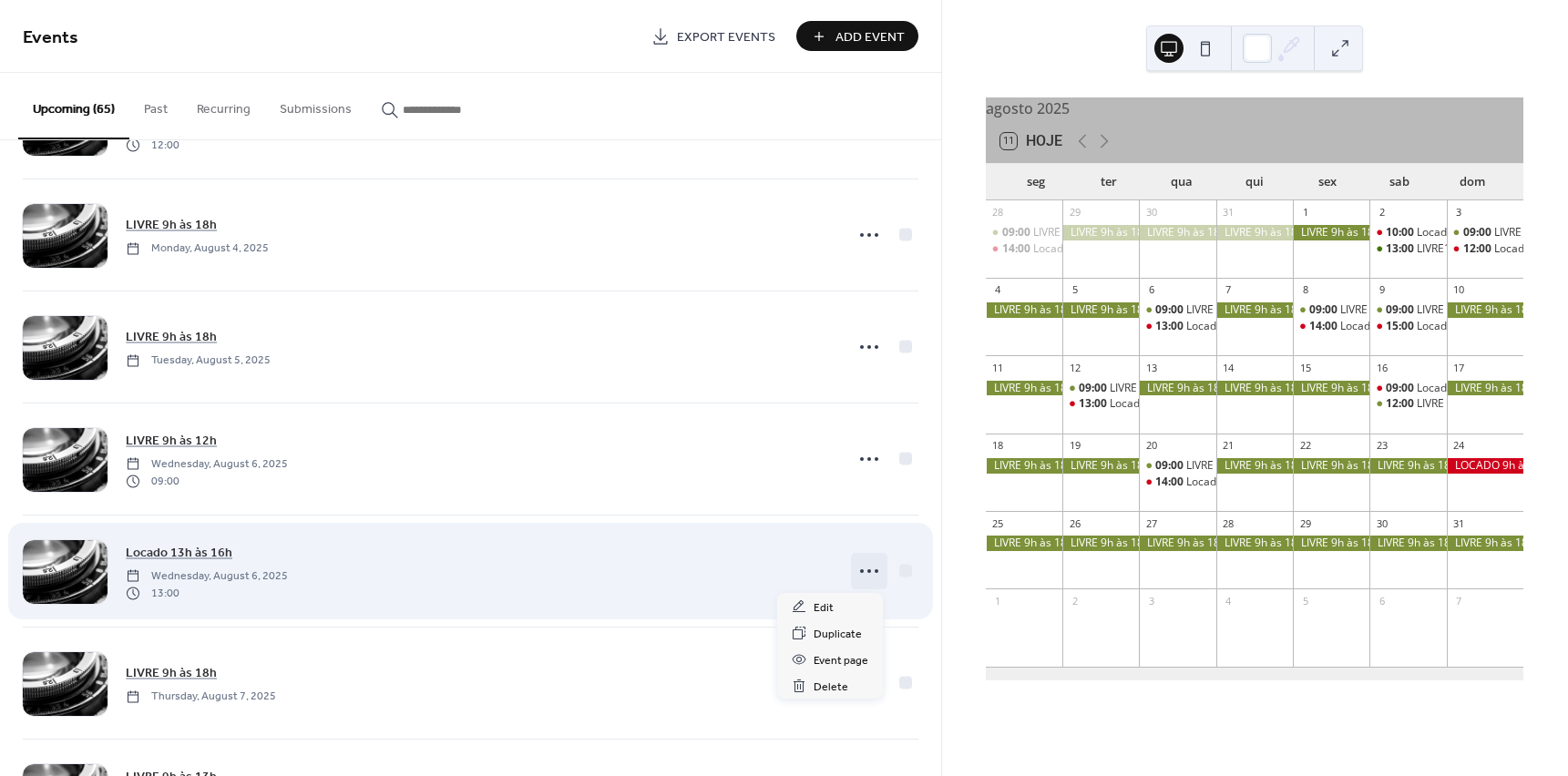 click 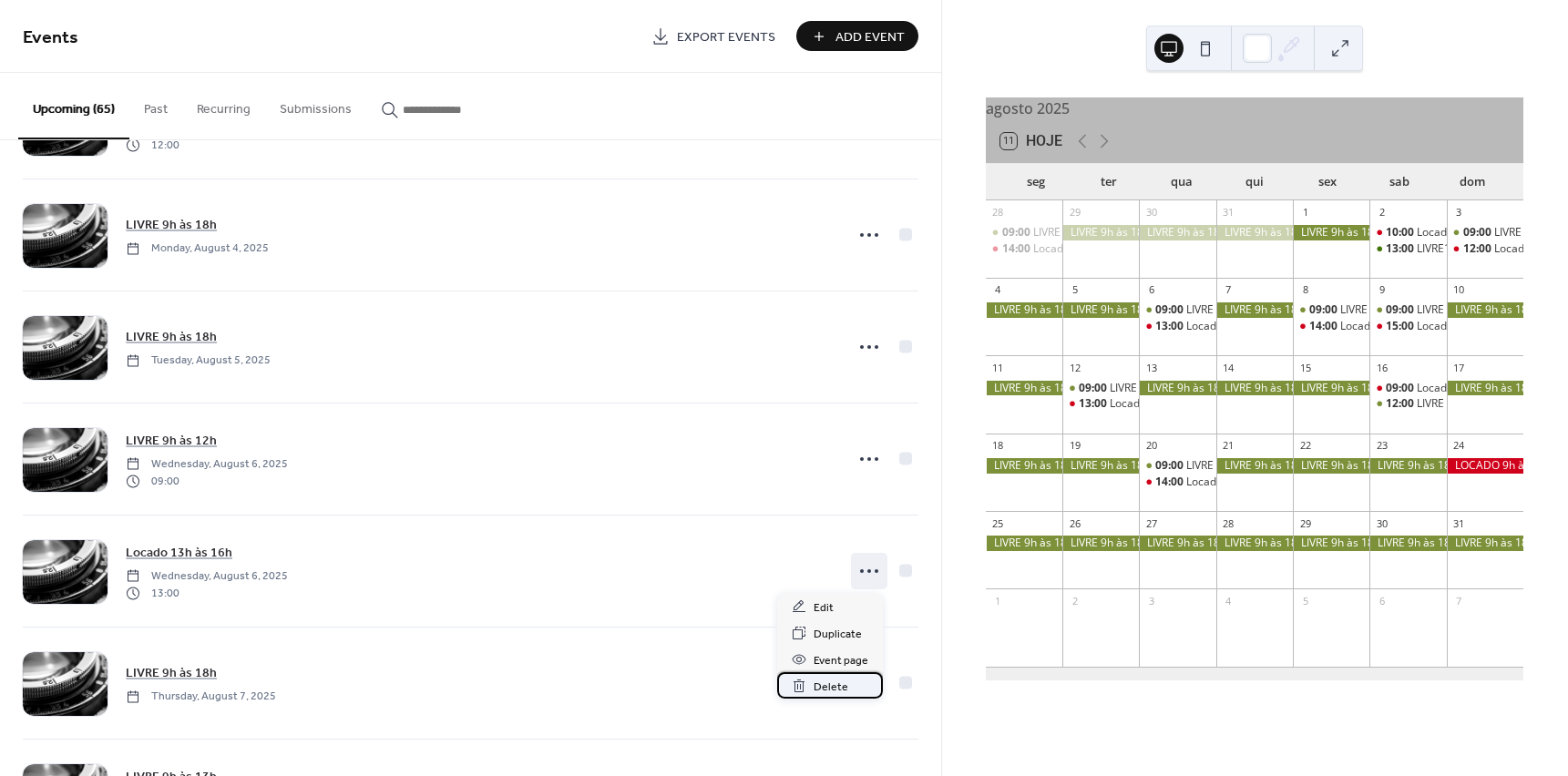 click on "Delete" at bounding box center (831, 687) 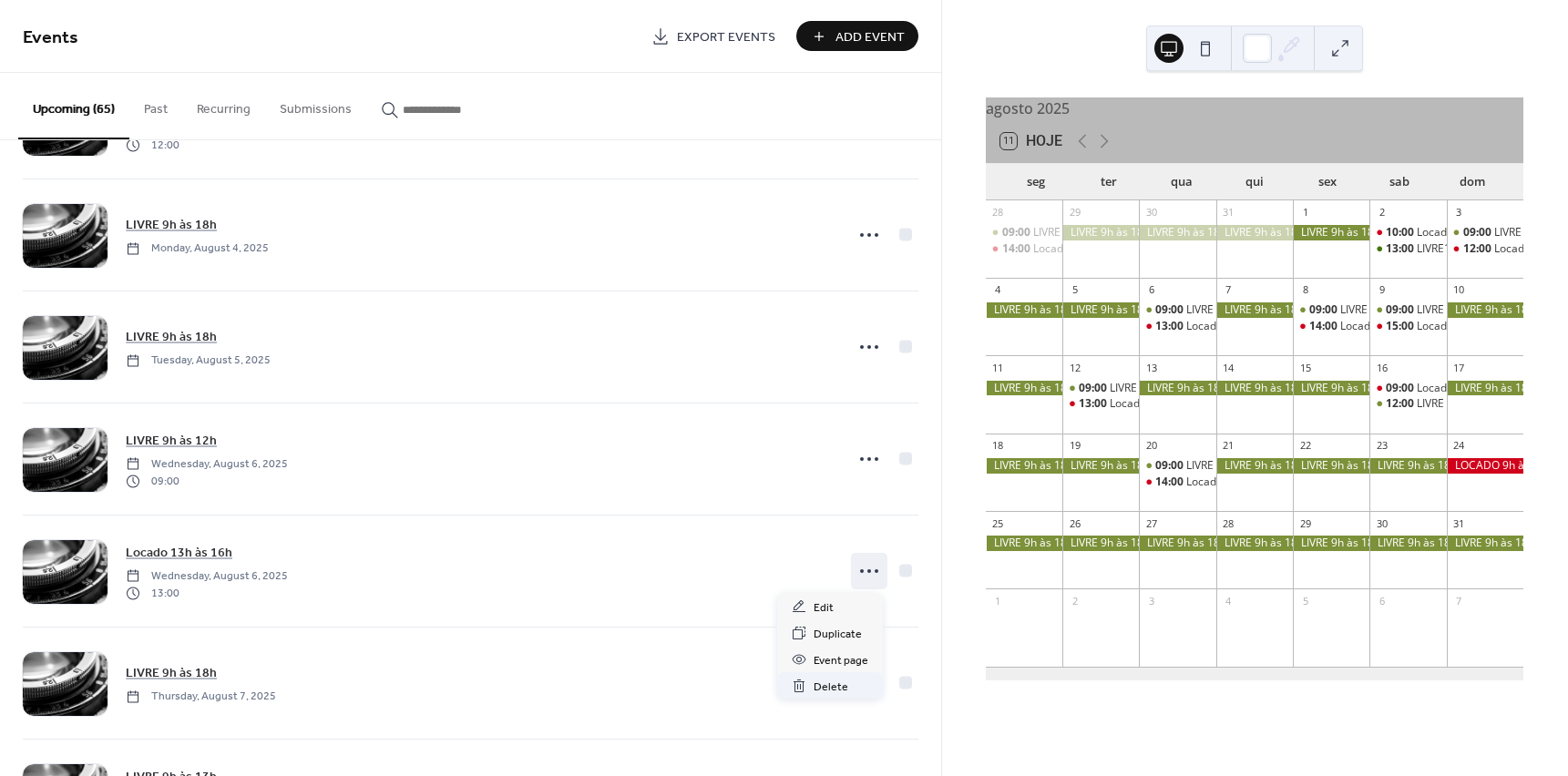 scroll, scrollTop: 3461, scrollLeft: 0, axis: vertical 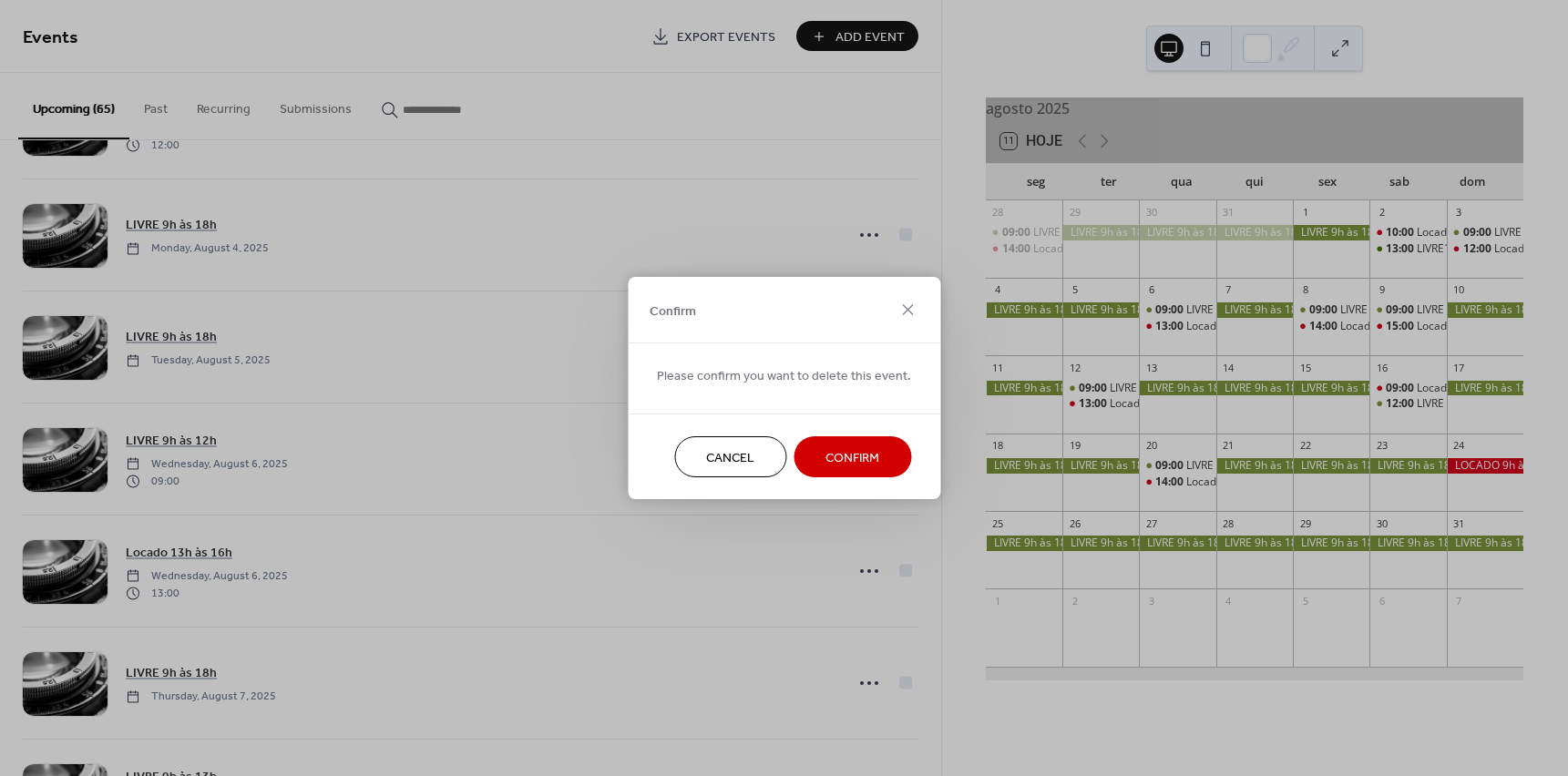 click on "Confirm" at bounding box center (852, 458) 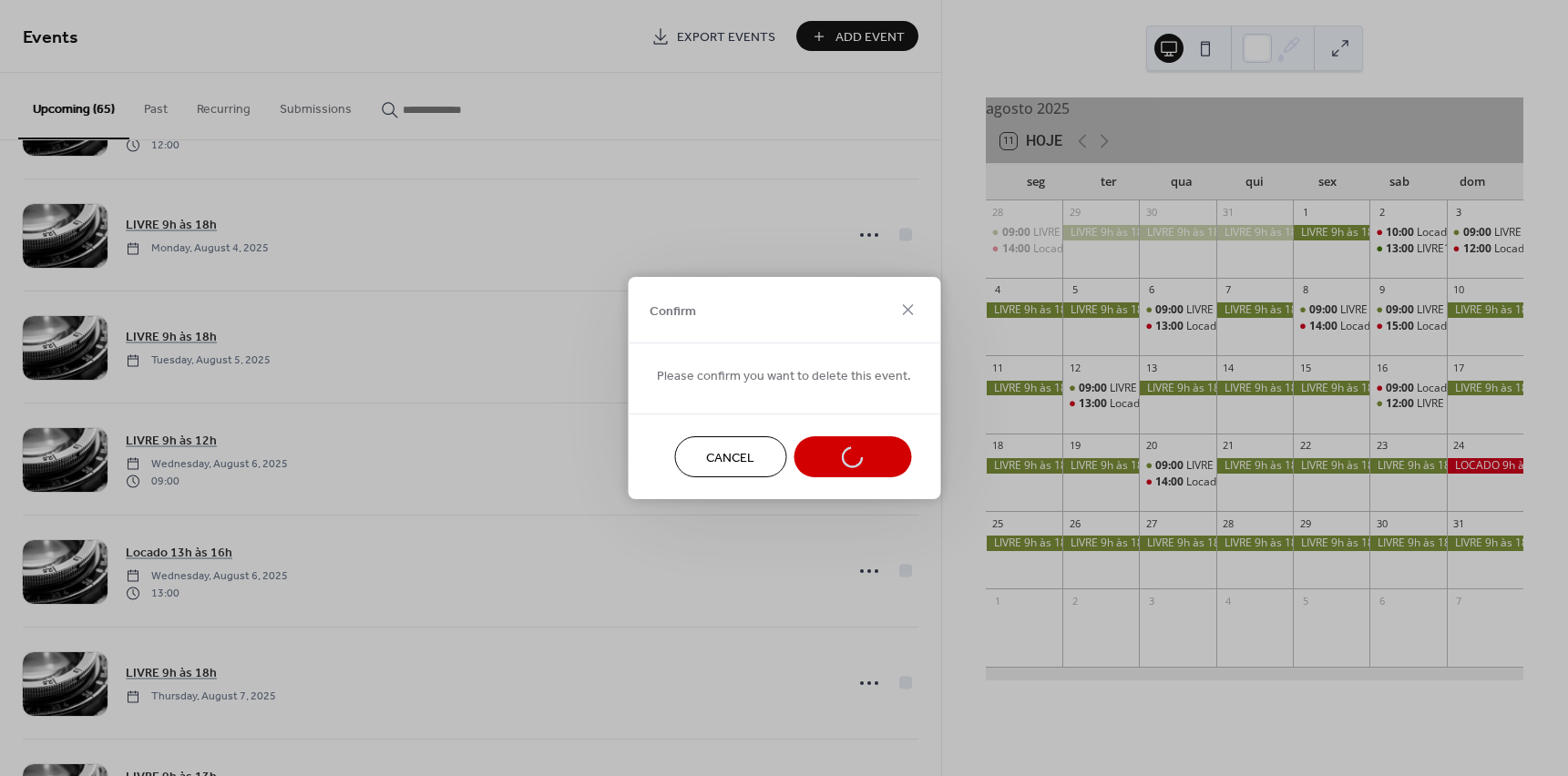 scroll, scrollTop: 3461, scrollLeft: 0, axis: vertical 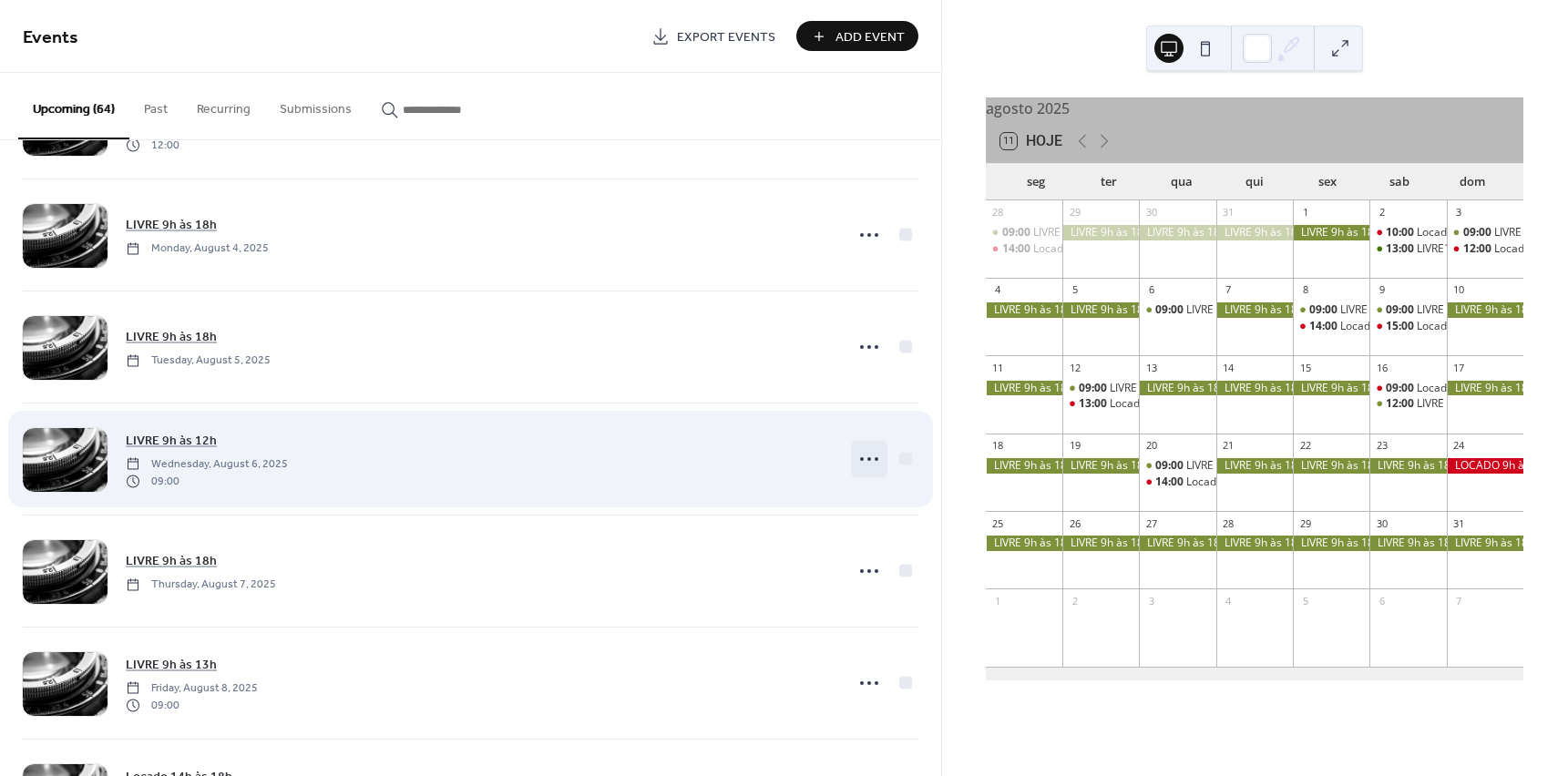 click 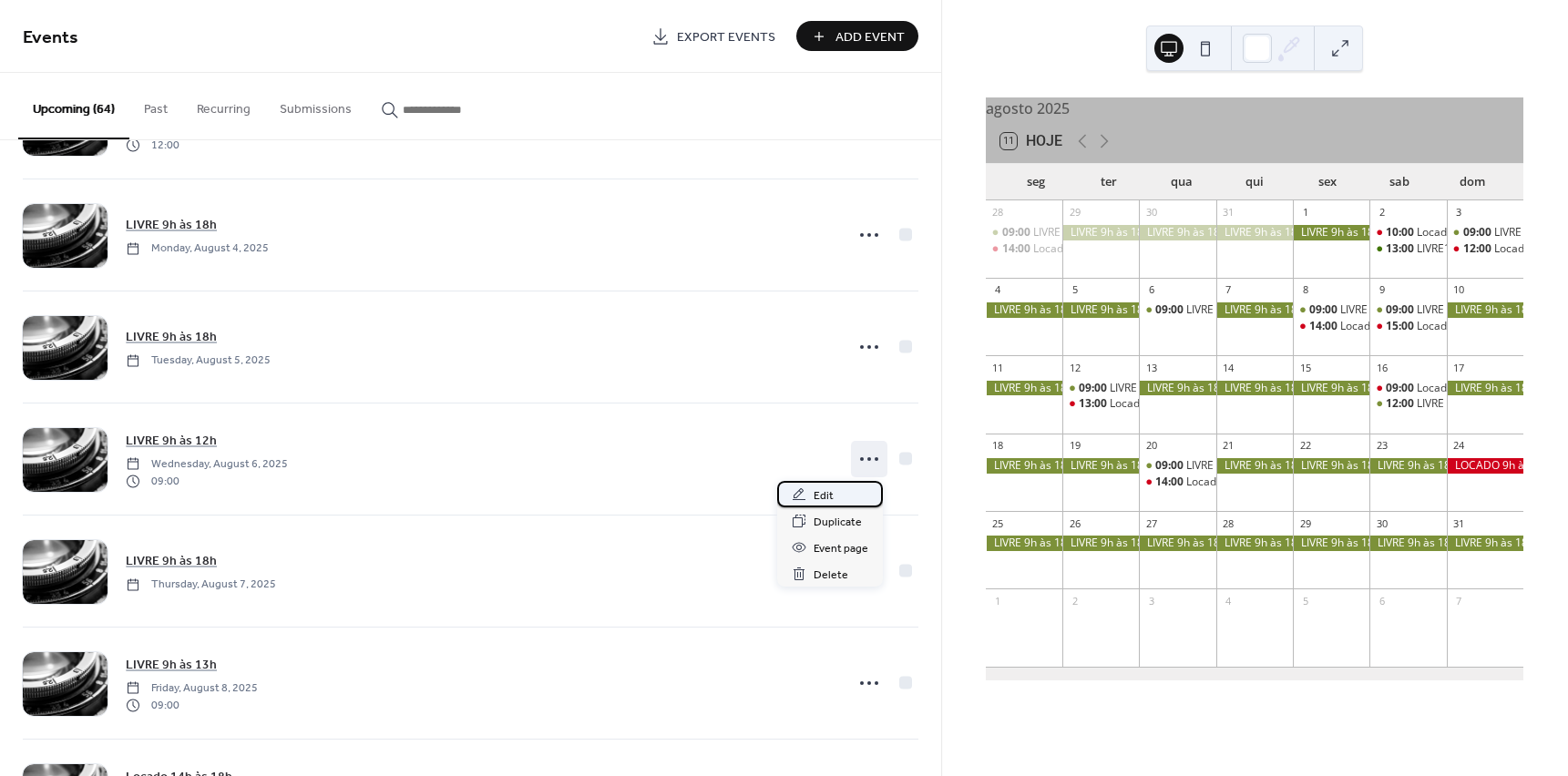 click on "Edit" at bounding box center (824, 495) 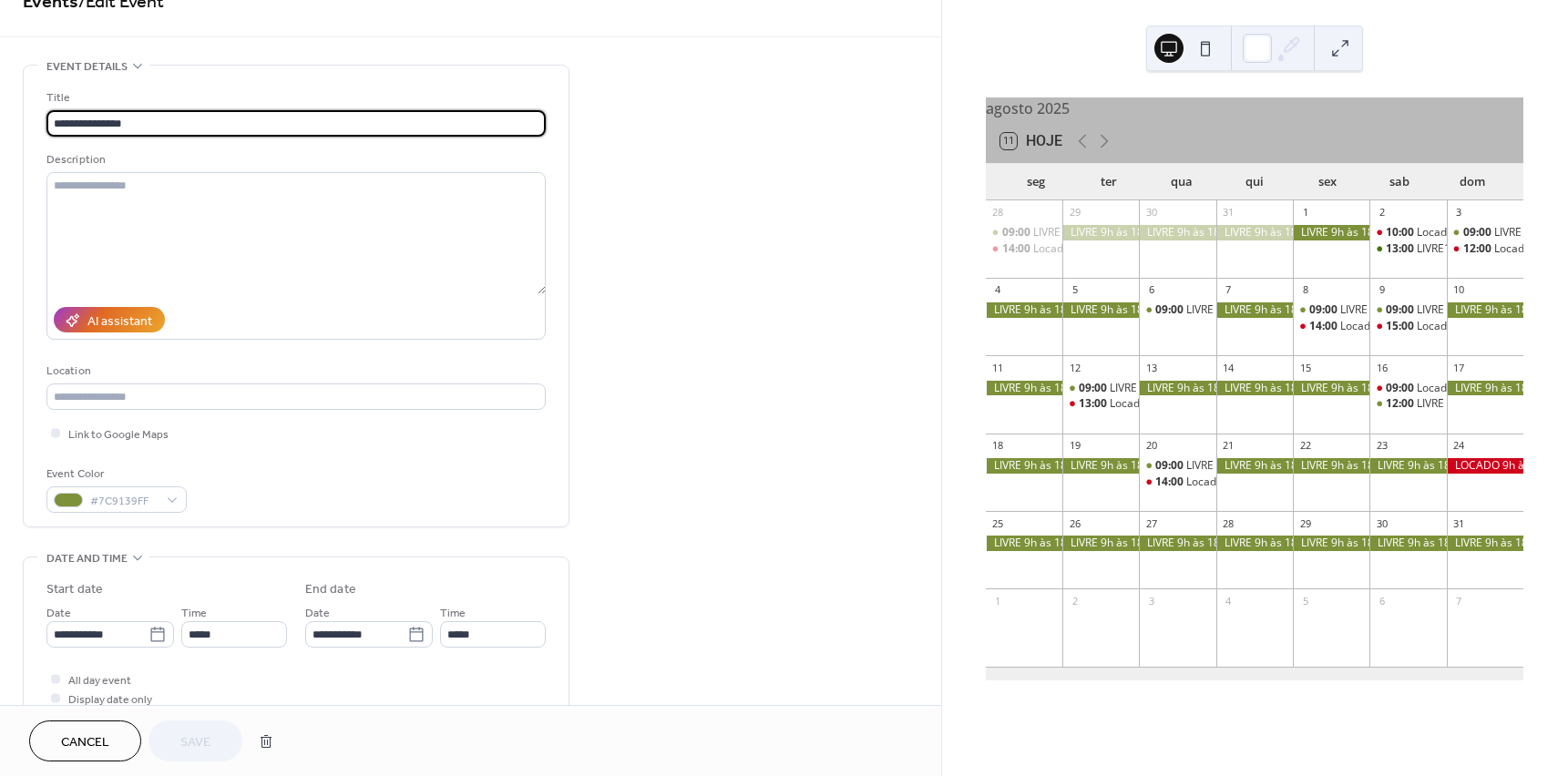 scroll, scrollTop: 91, scrollLeft: 0, axis: vertical 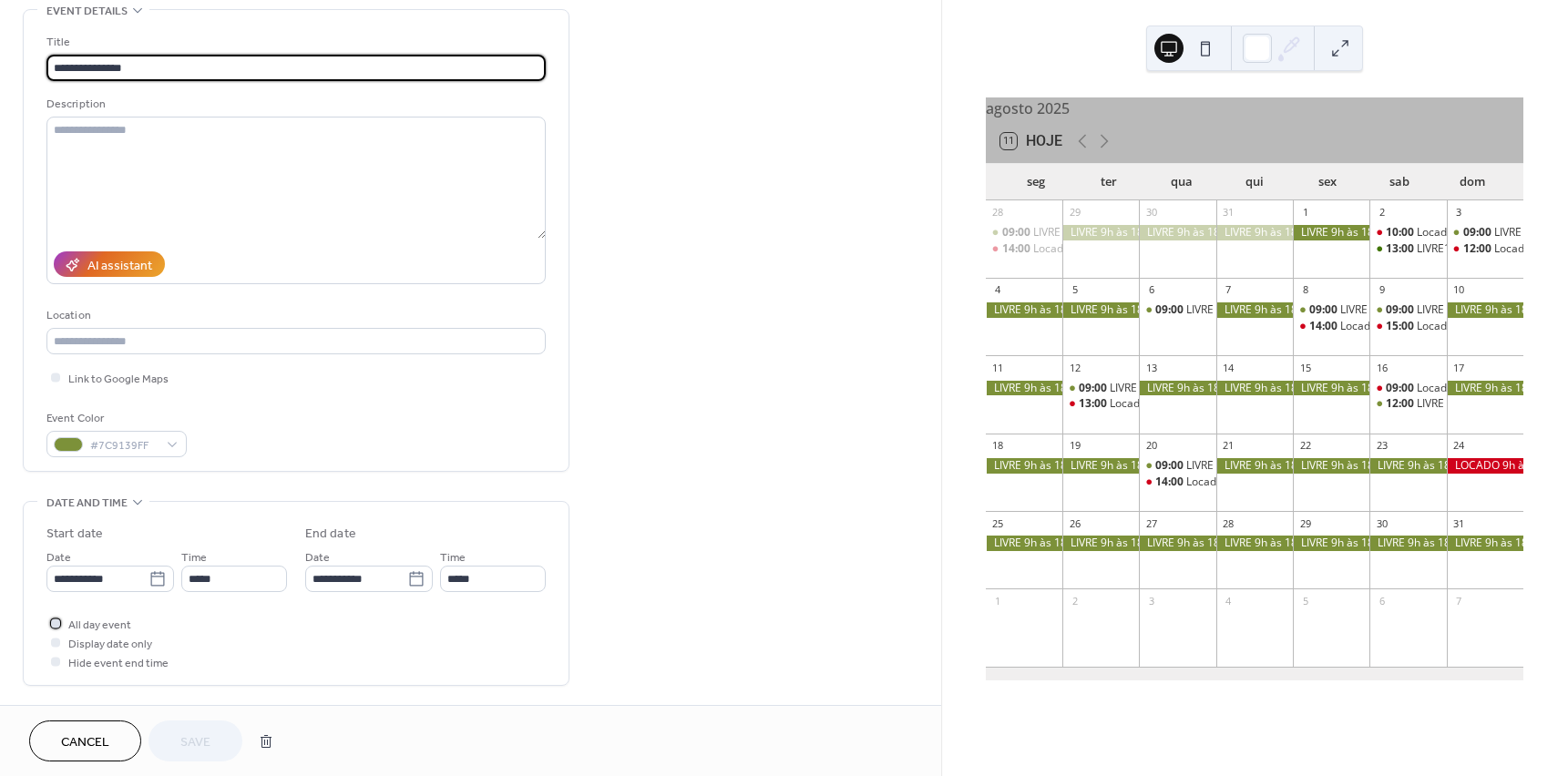 click at bounding box center [56, 623] 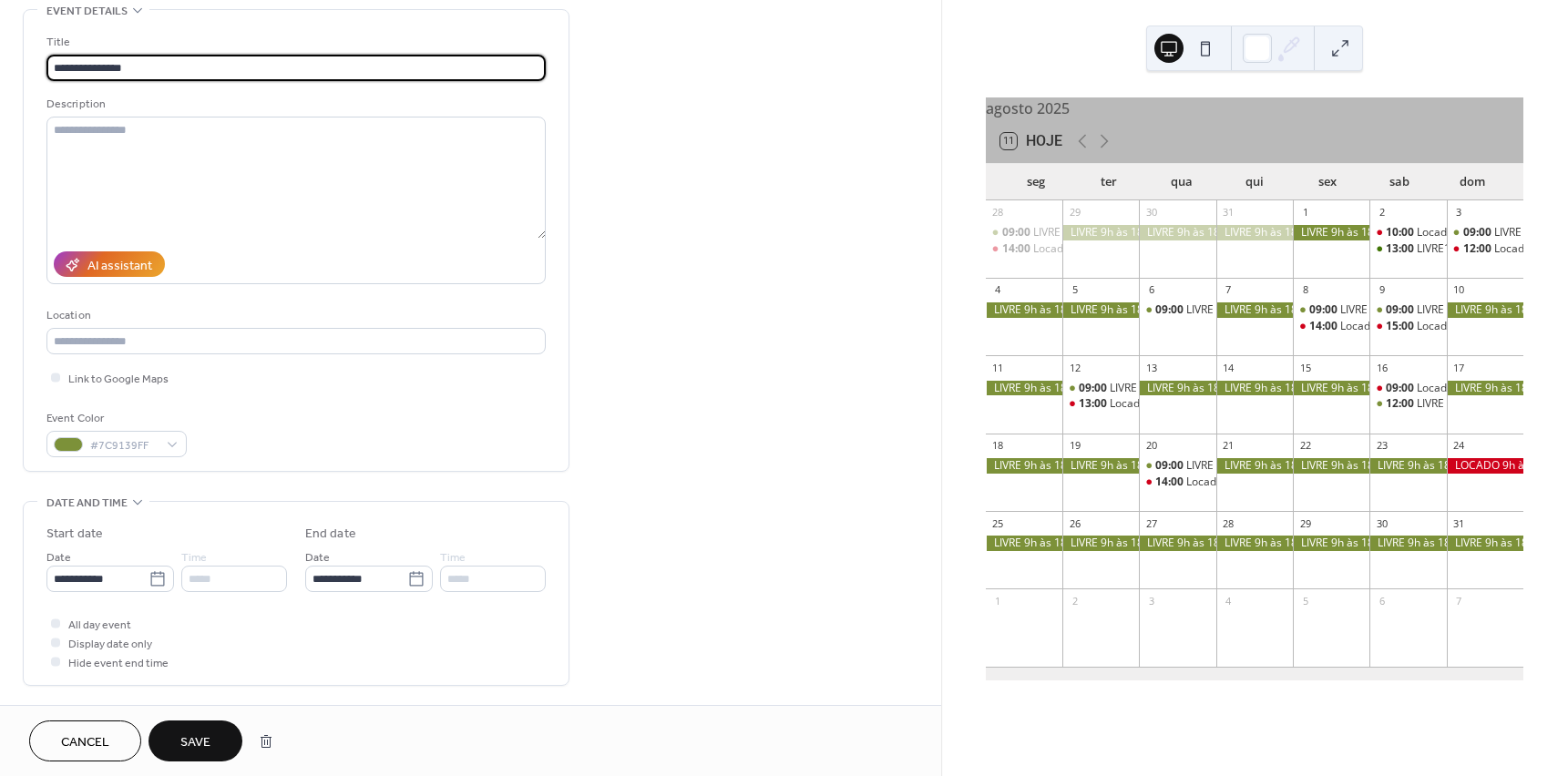click on "**********" at bounding box center (296, 67) 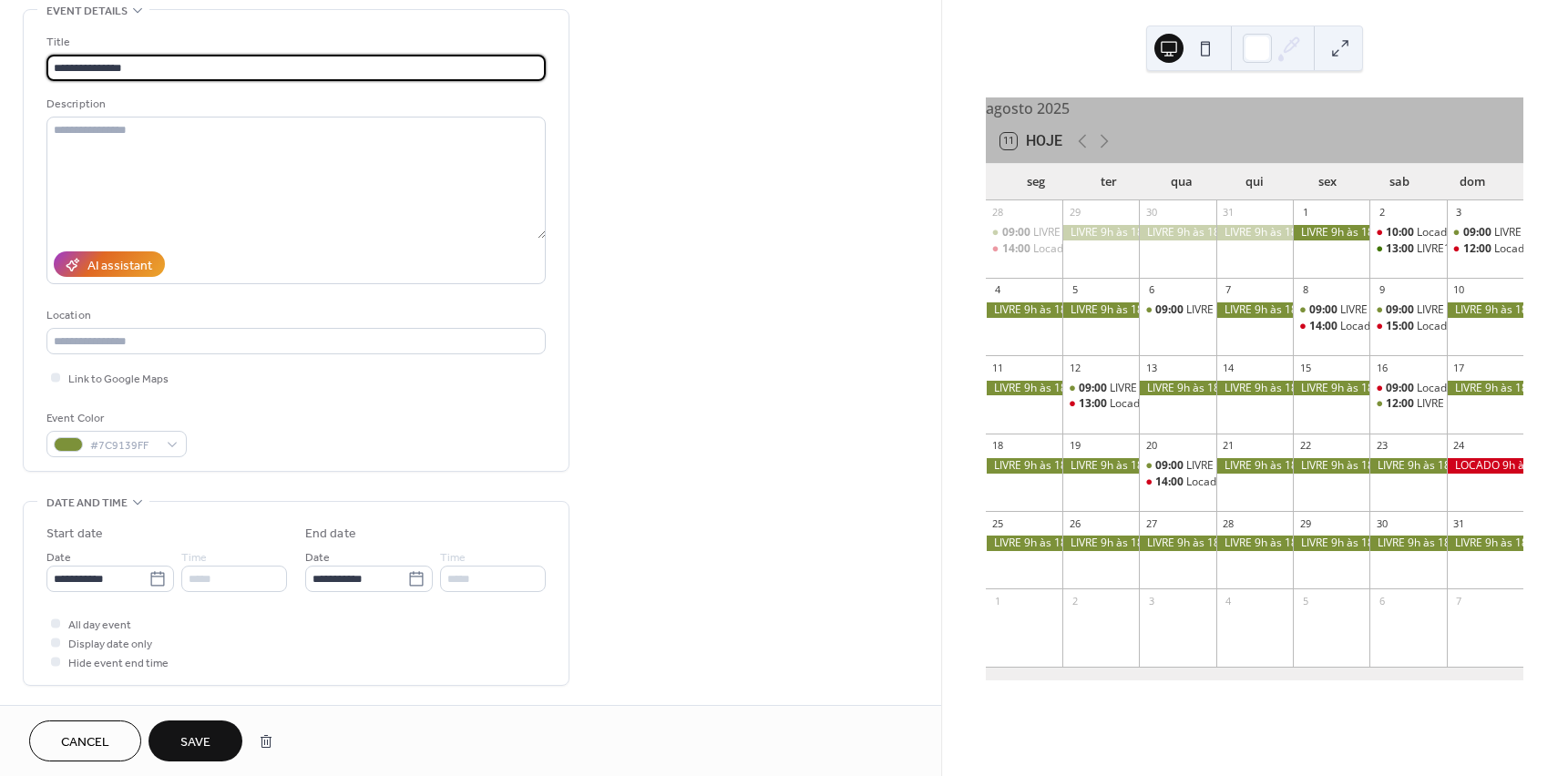 type on "**********" 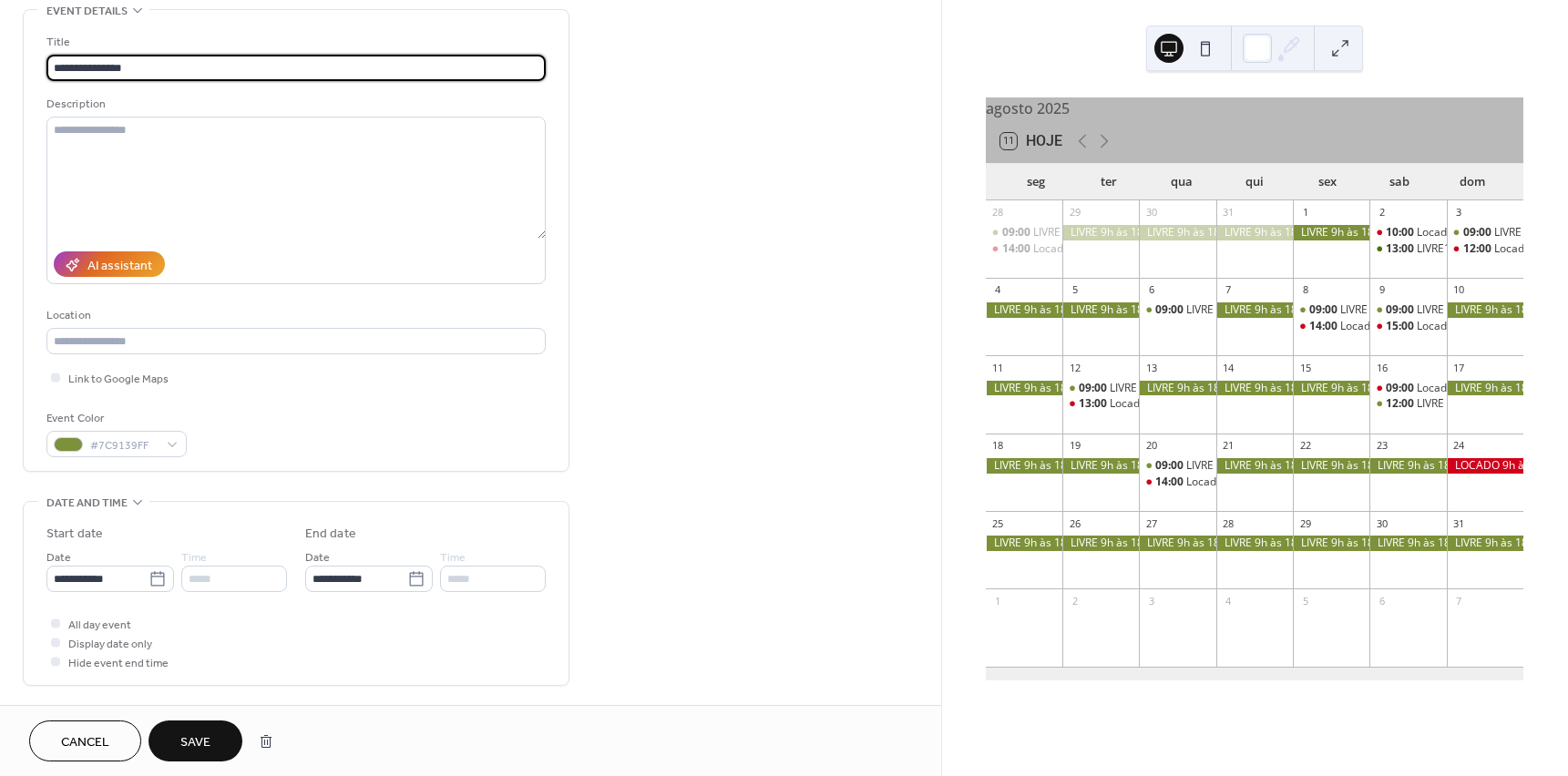 click on "Save" at bounding box center [195, 742] 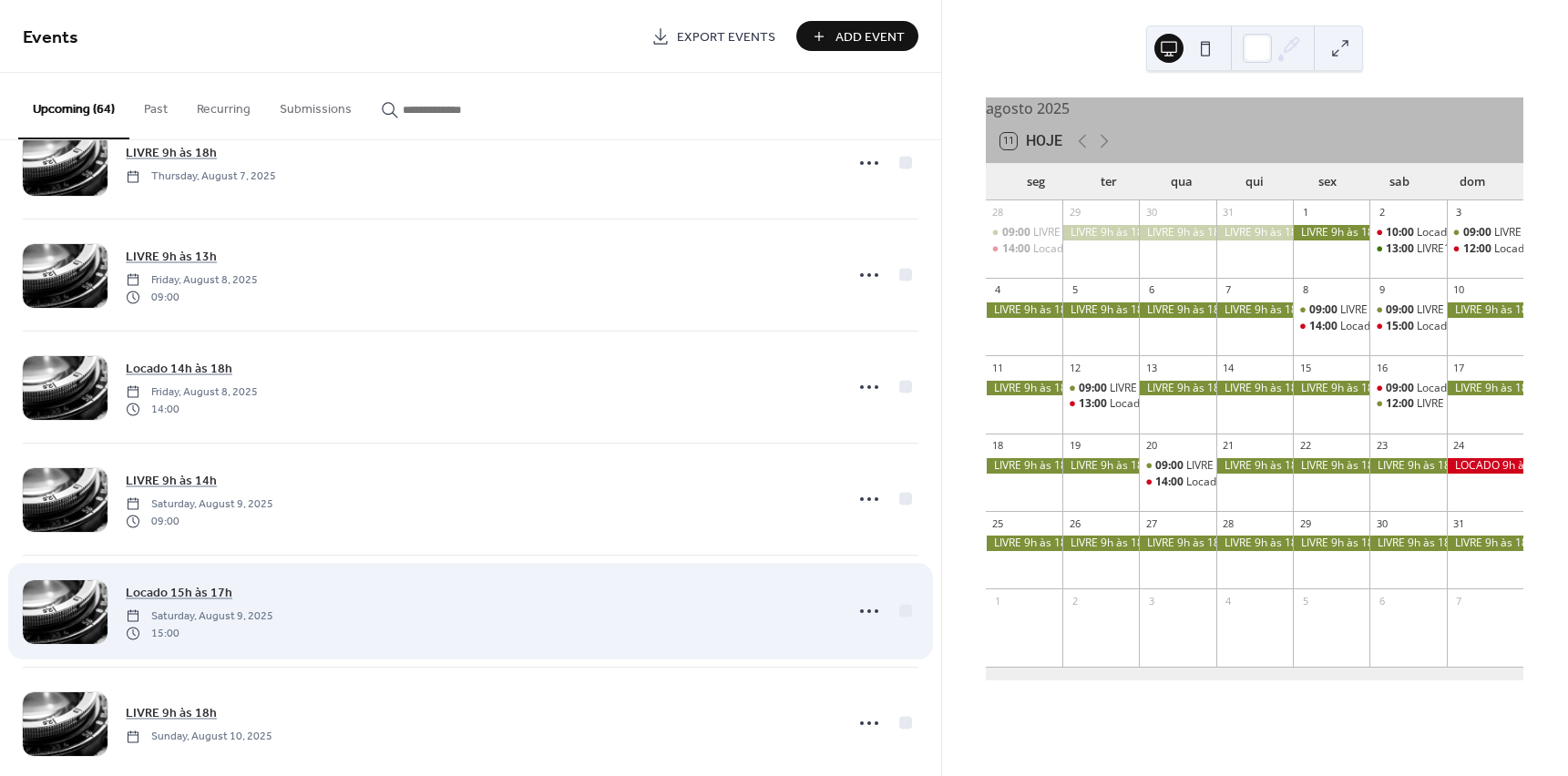 scroll, scrollTop: 3916, scrollLeft: 0, axis: vertical 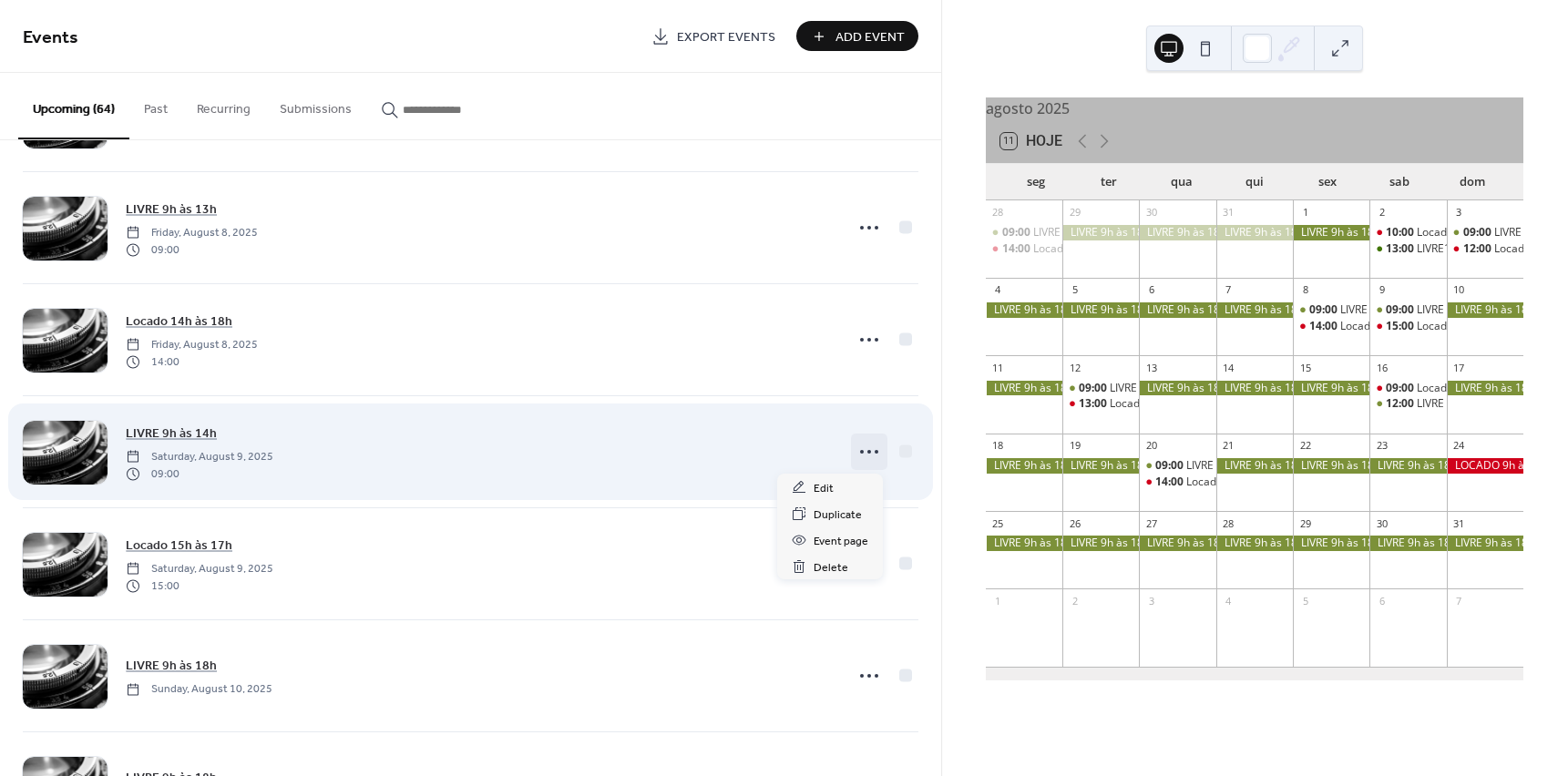 click 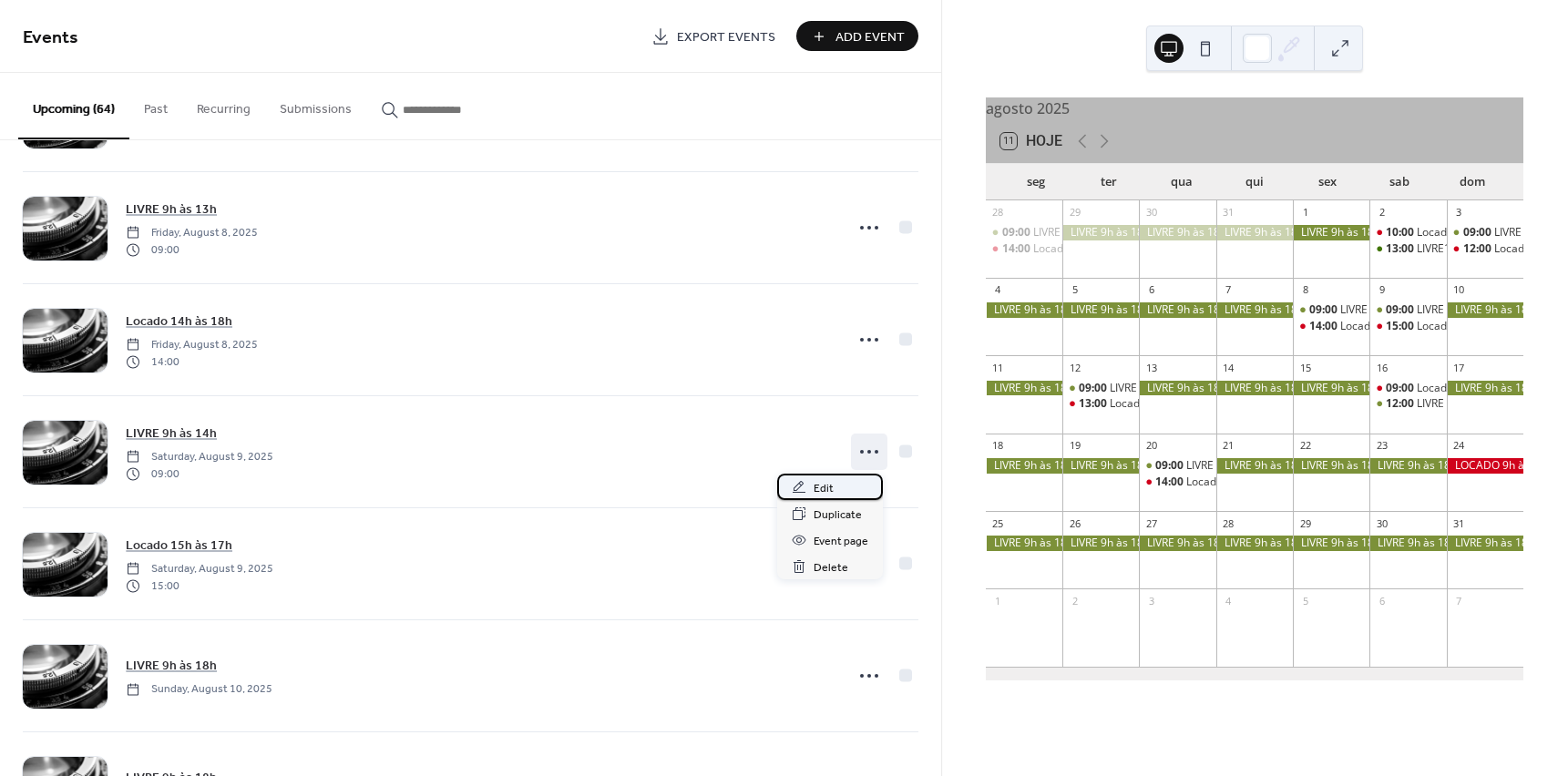 click on "Edit" at bounding box center (824, 488) 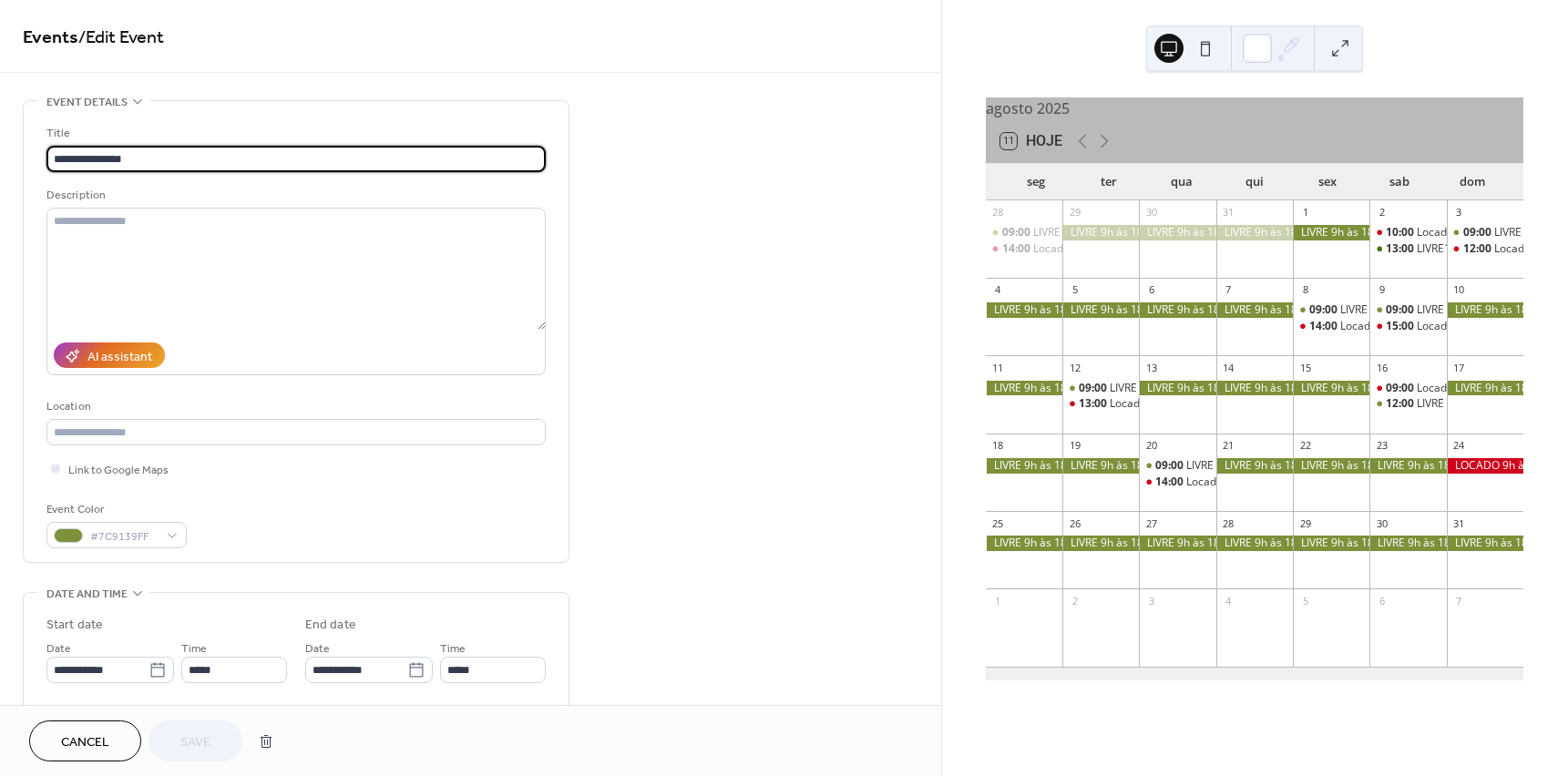 drag, startPoint x: 84, startPoint y: 160, endPoint x: 254, endPoint y: 154, distance: 170.10585 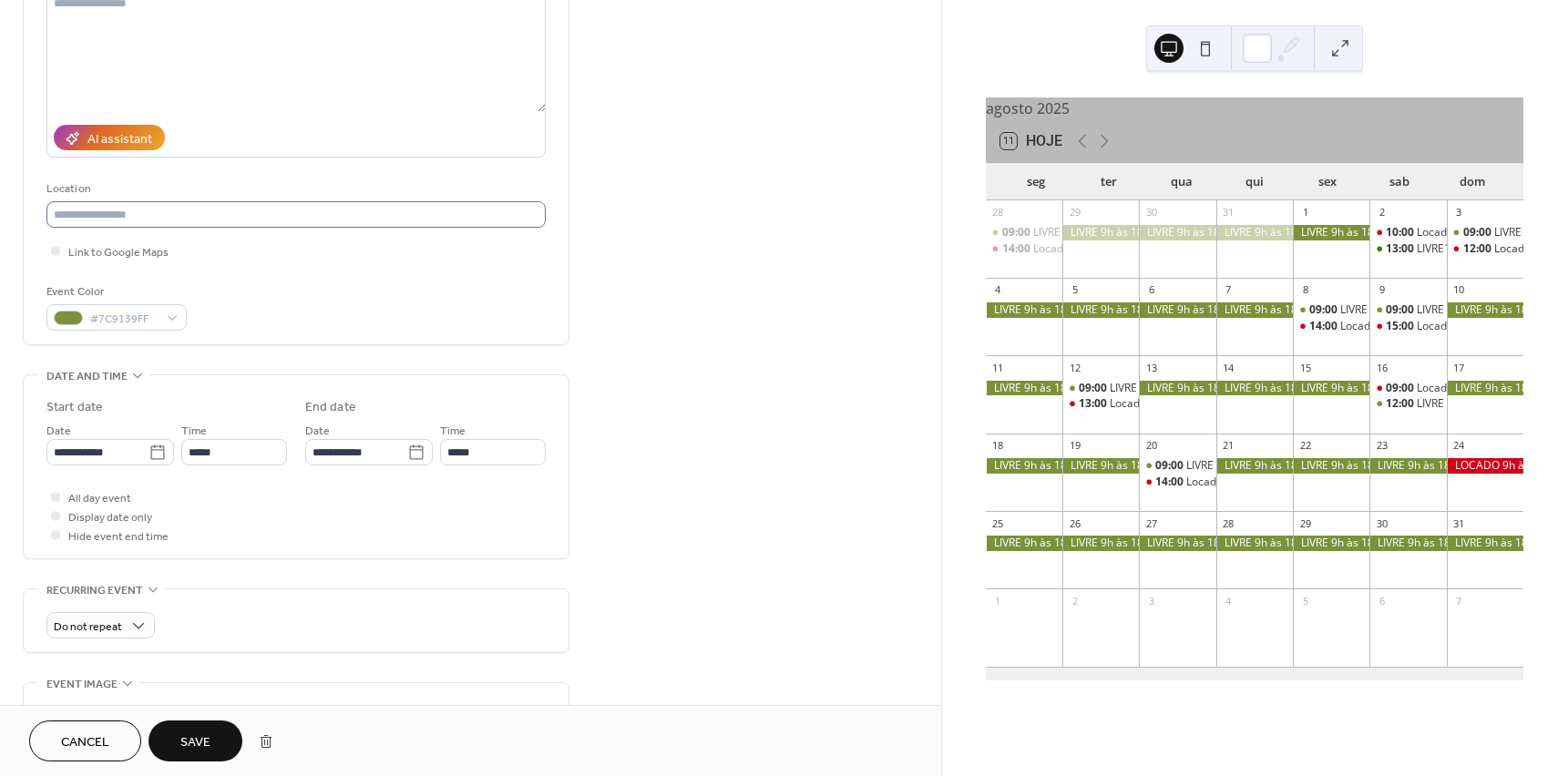 scroll, scrollTop: 273, scrollLeft: 0, axis: vertical 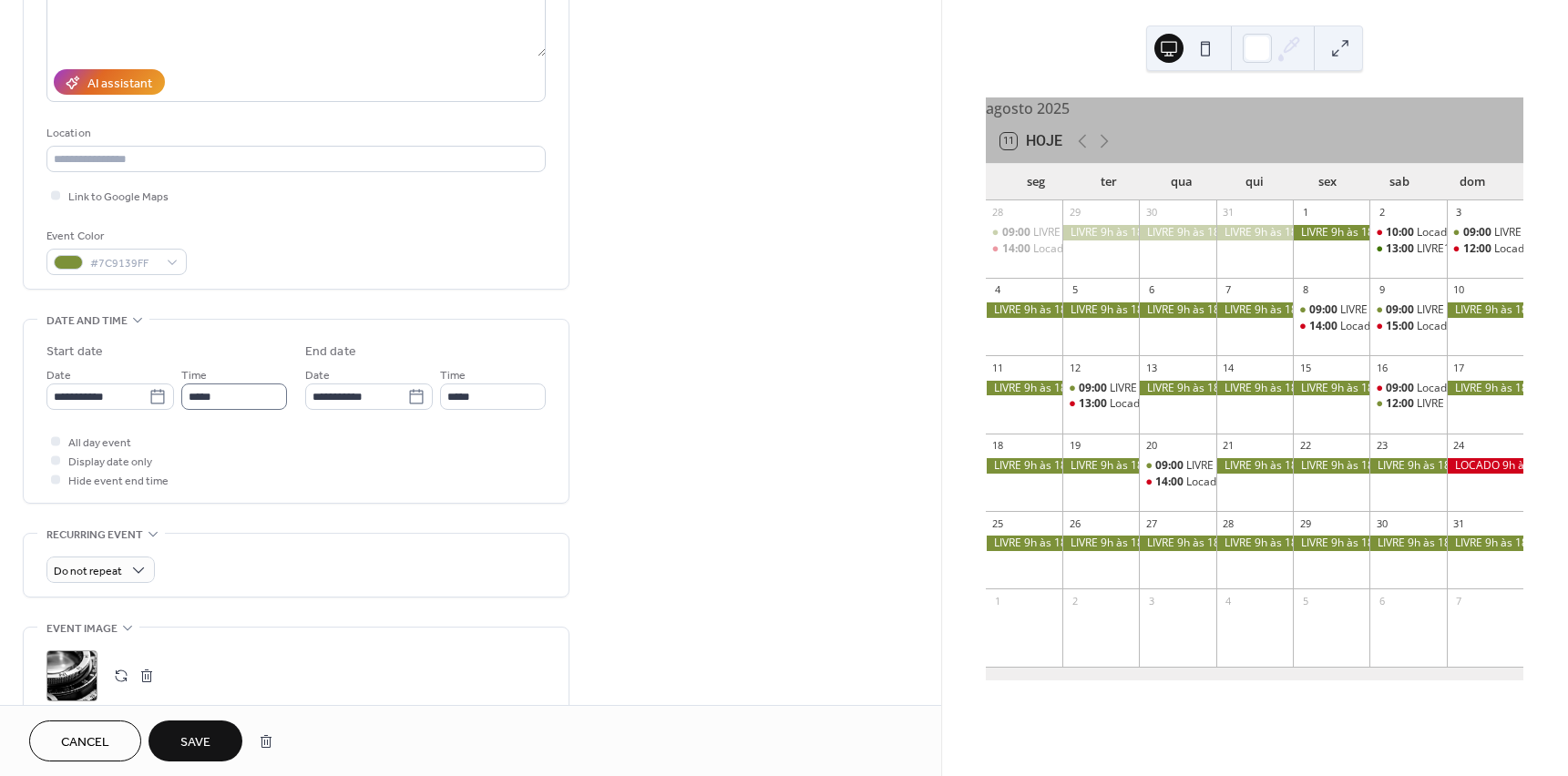 type on "**********" 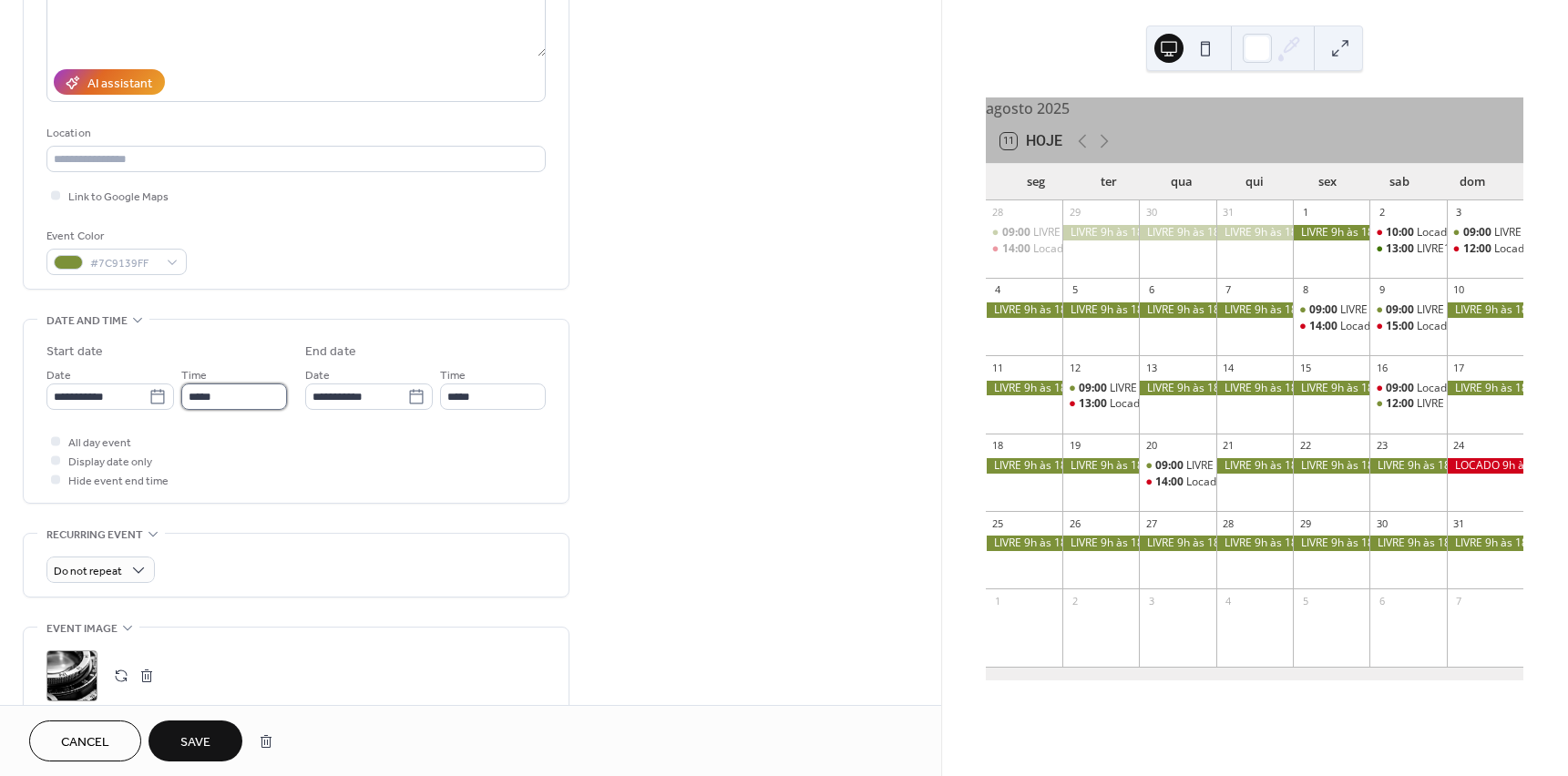 click on "*****" at bounding box center [234, 396] 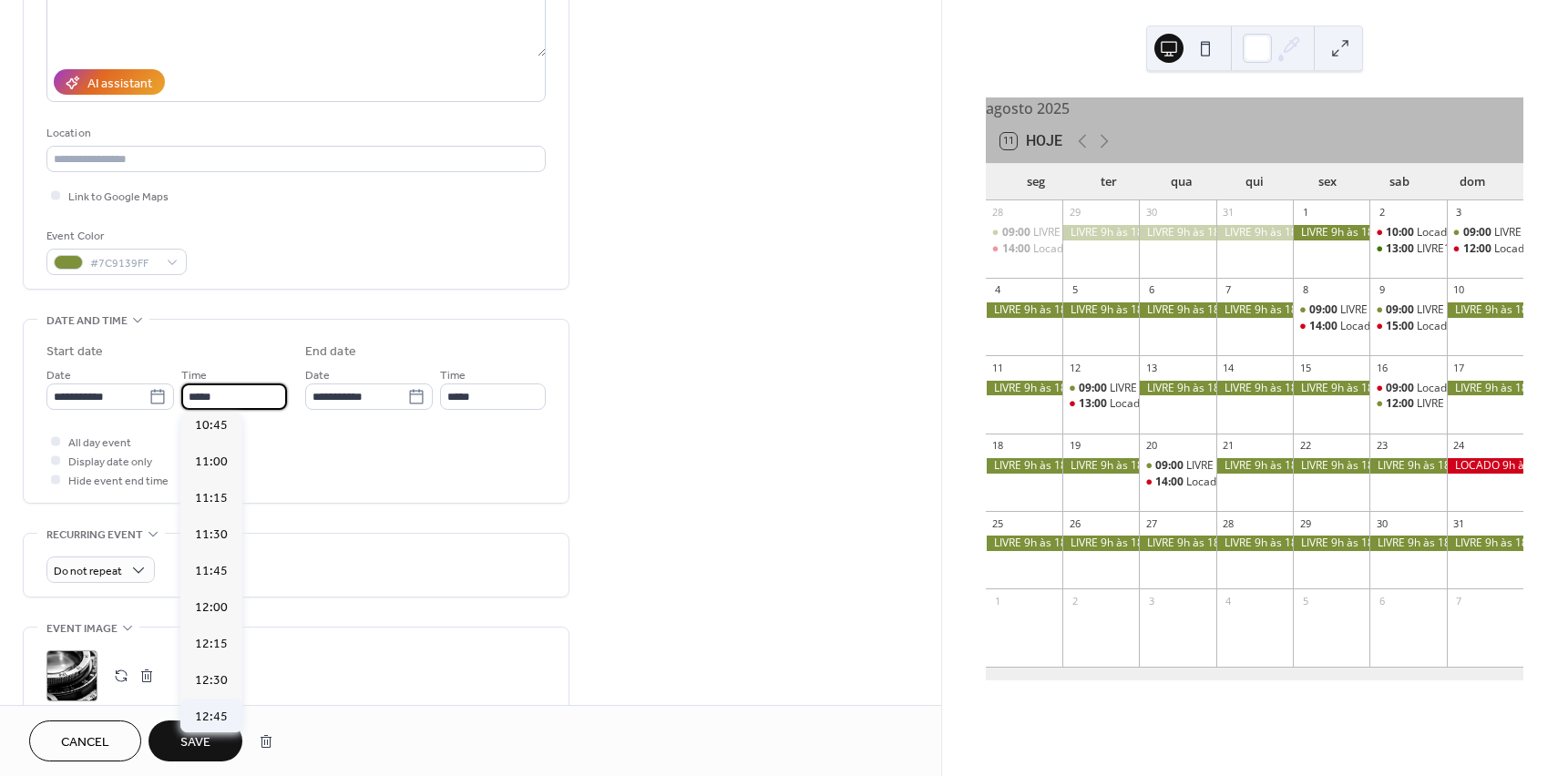 scroll, scrollTop: 1709, scrollLeft: 0, axis: vertical 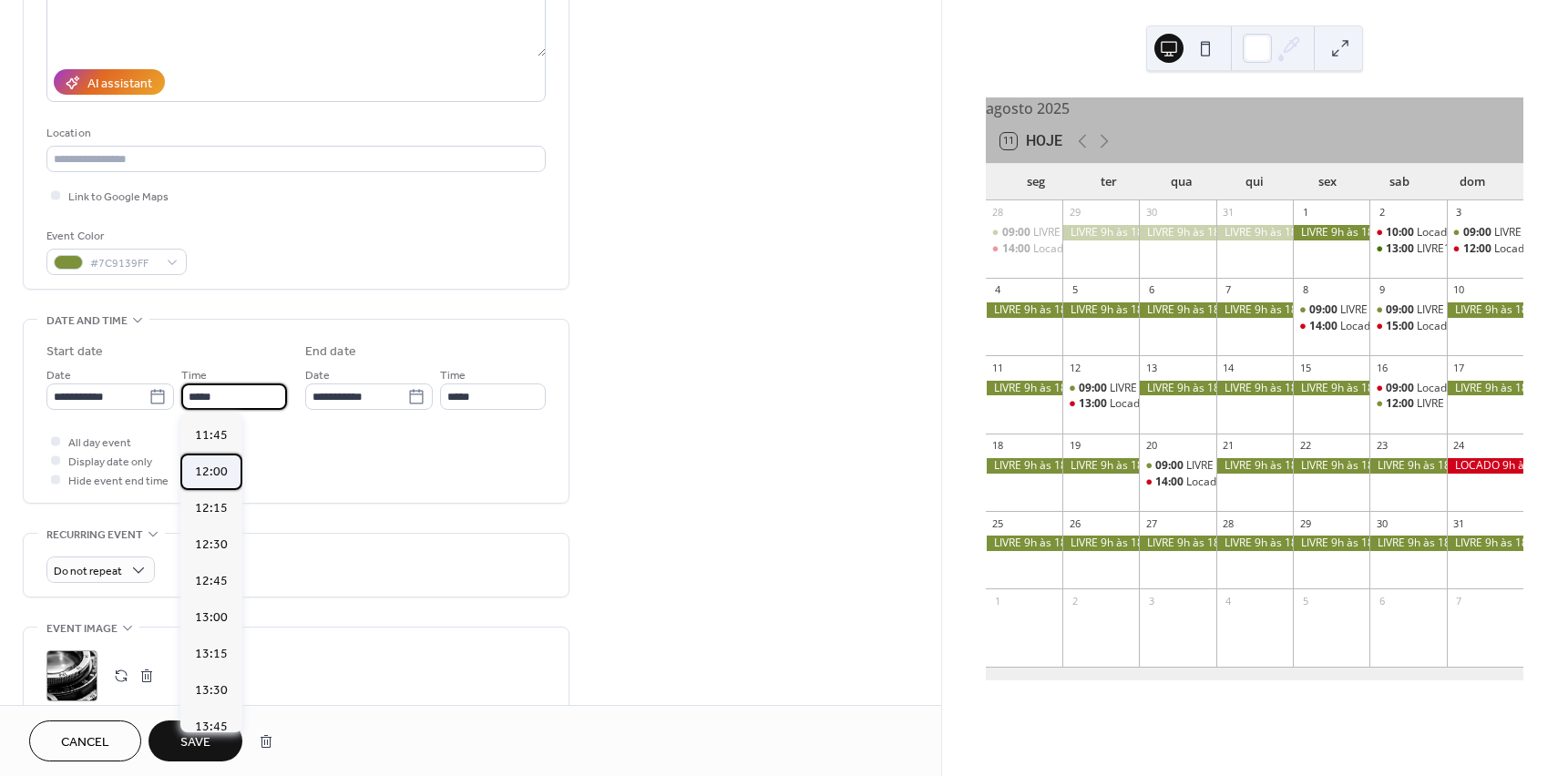 click on "12:00" at bounding box center [211, 472] 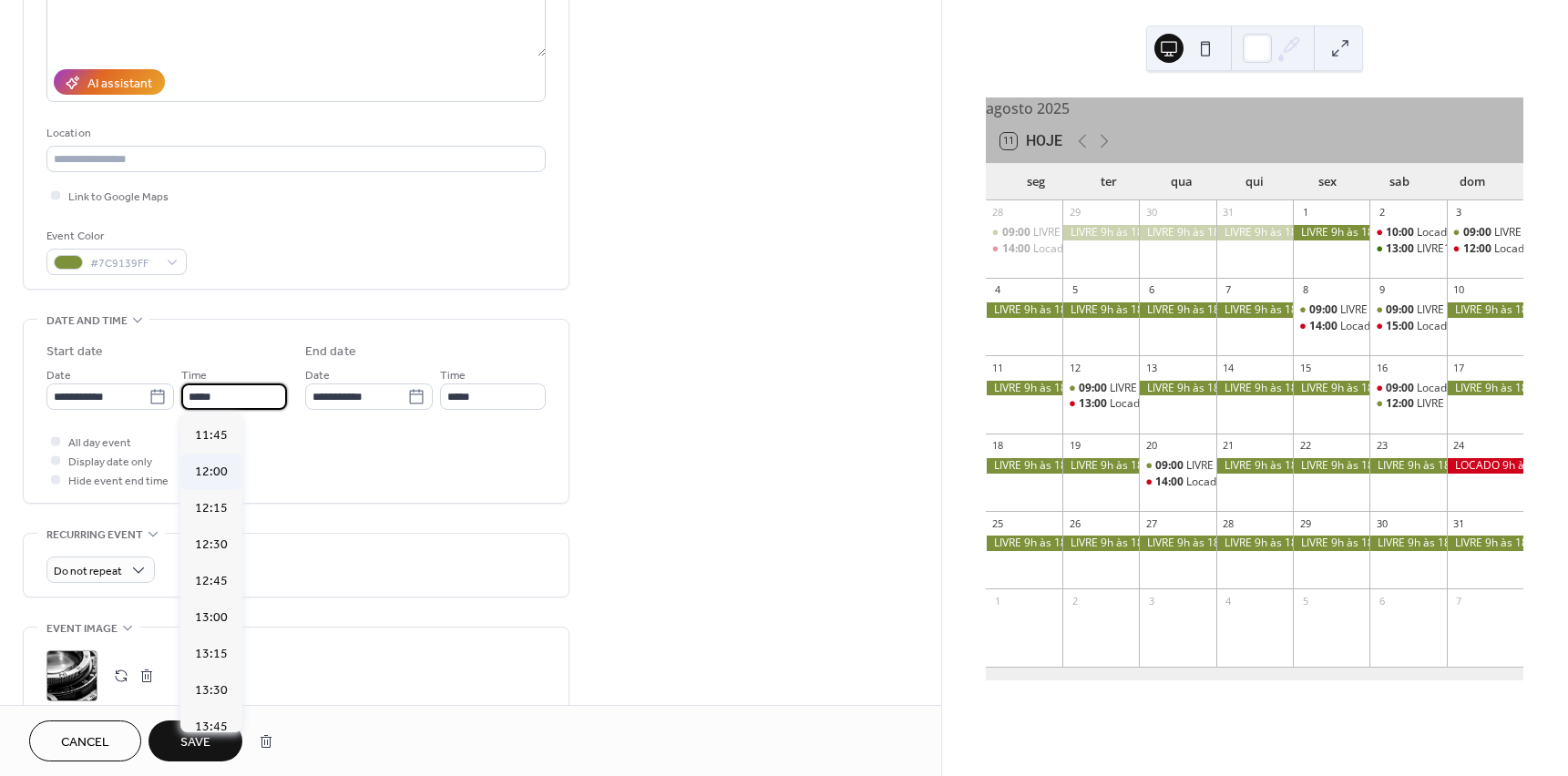 type on "*****" 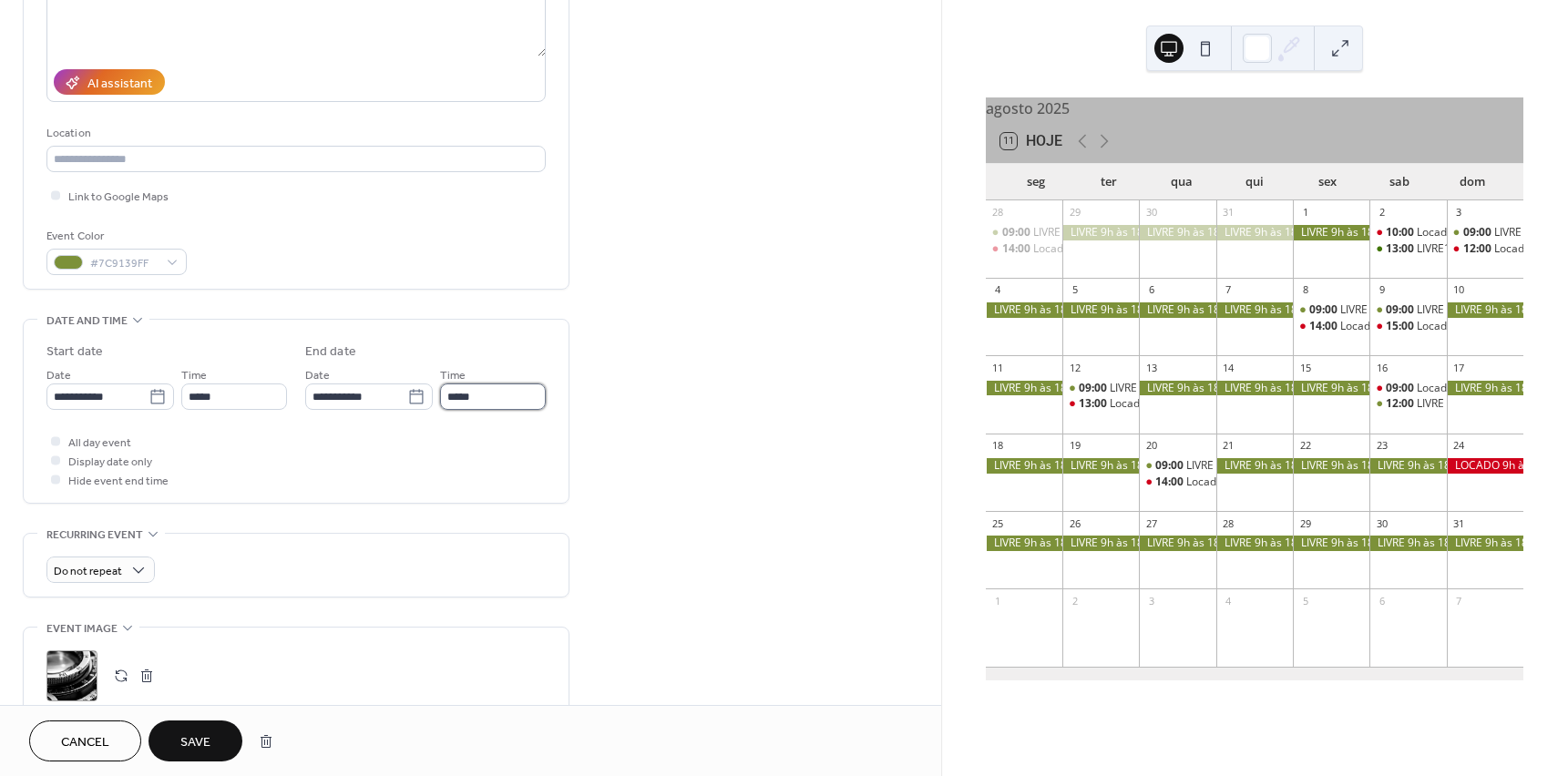 click on "*****" at bounding box center (493, 396) 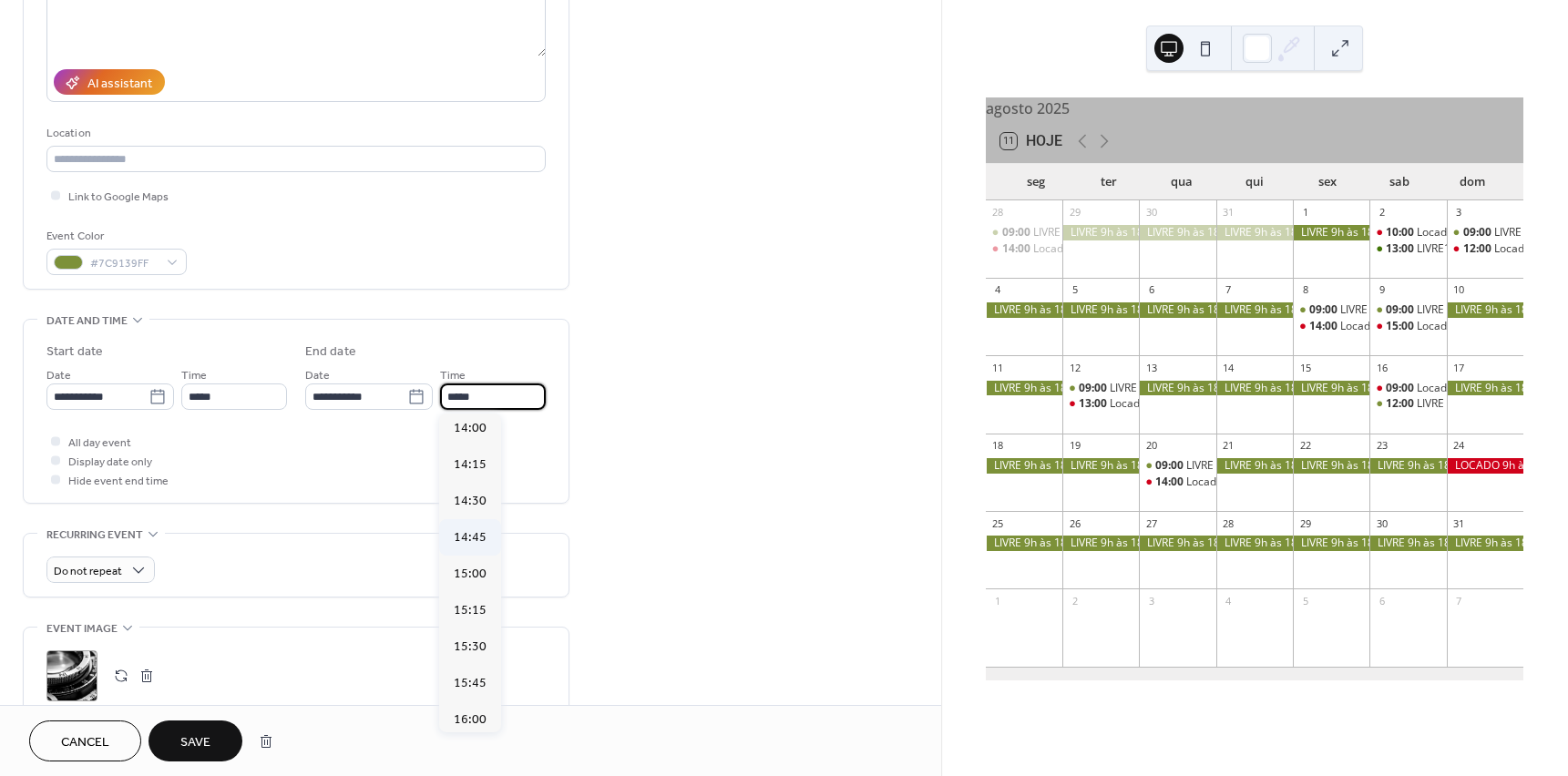 scroll, scrollTop: 254, scrollLeft: 0, axis: vertical 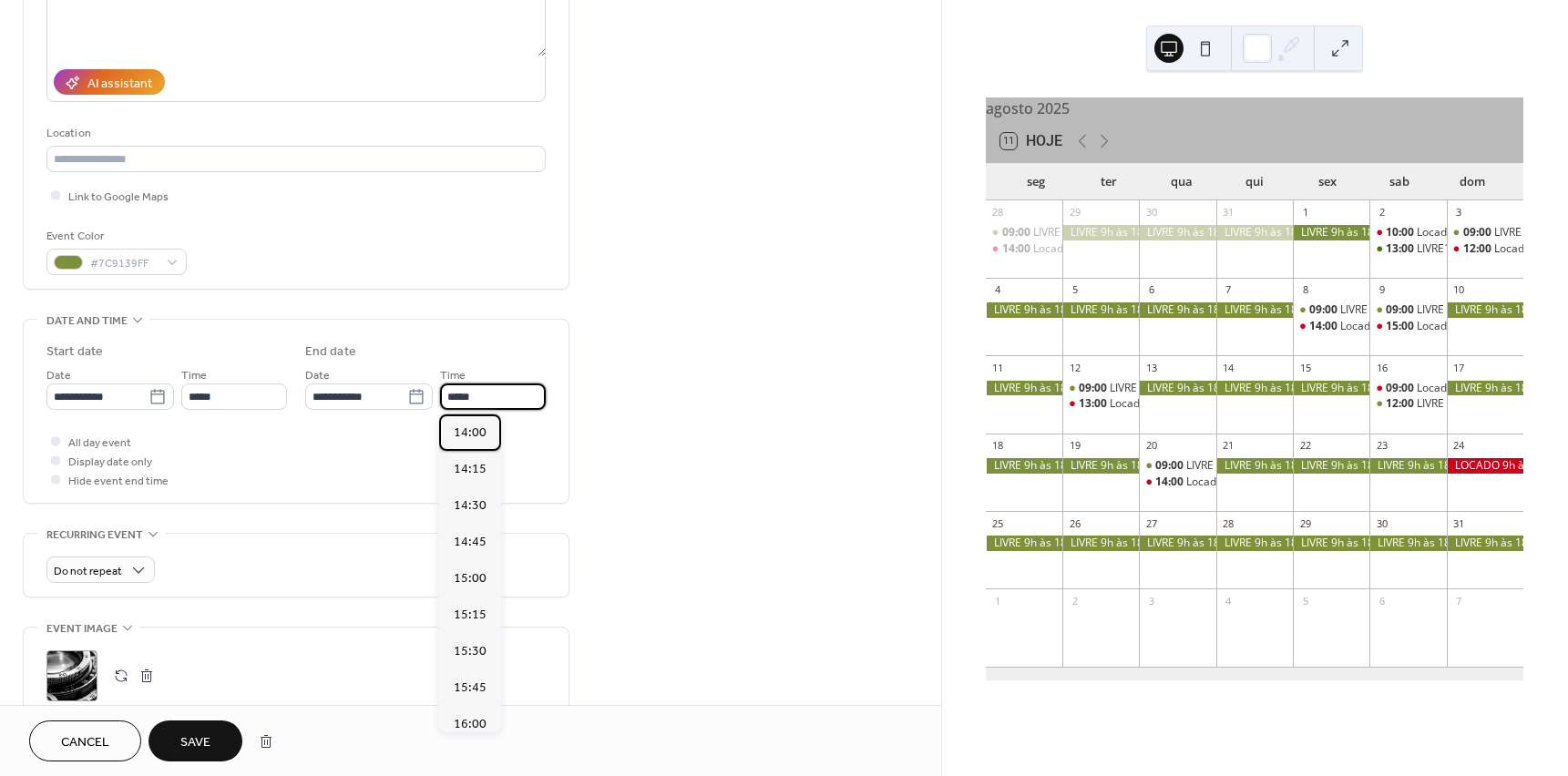 click on "14:00" at bounding box center [470, 433] 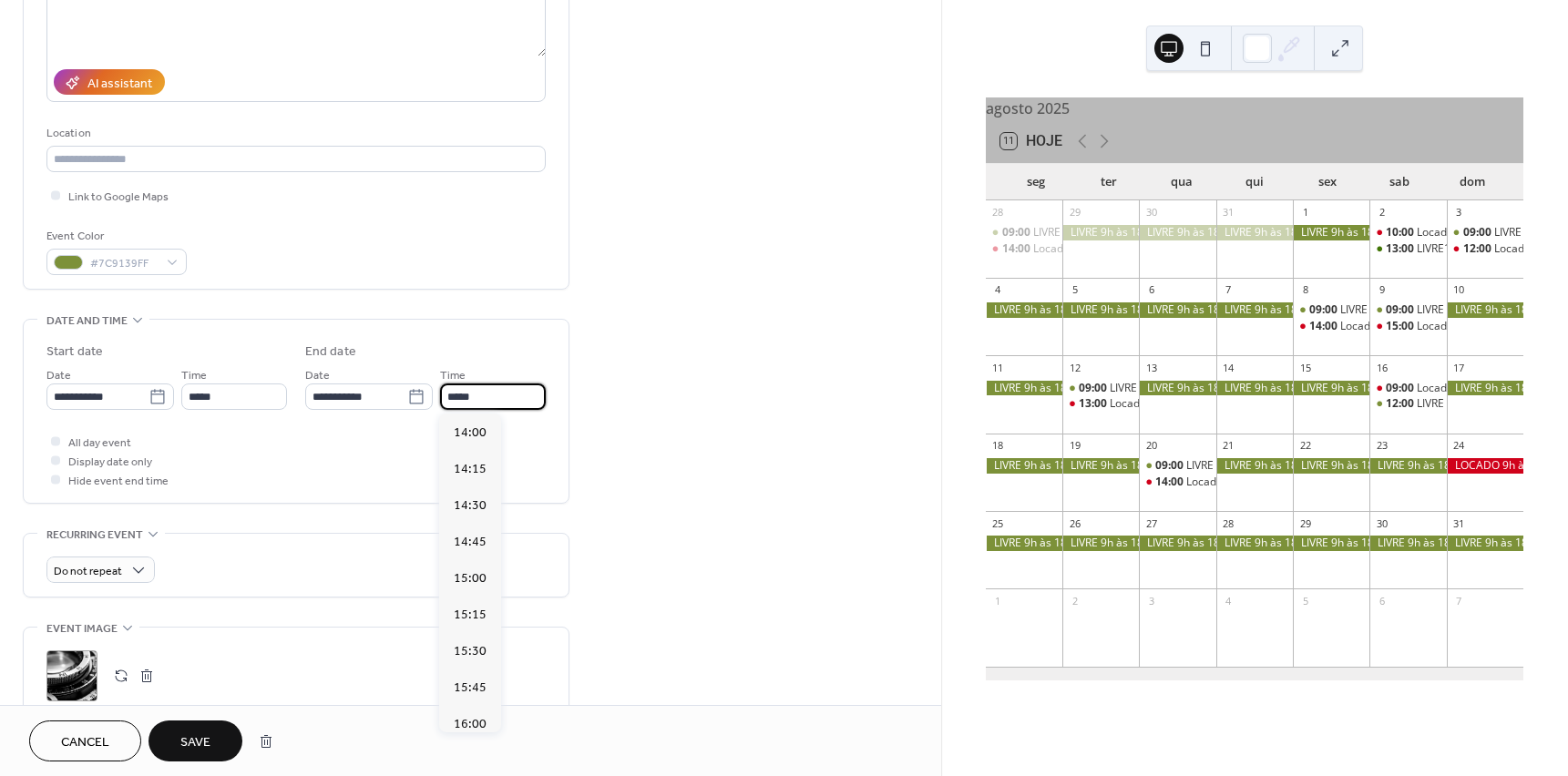 type on "*****" 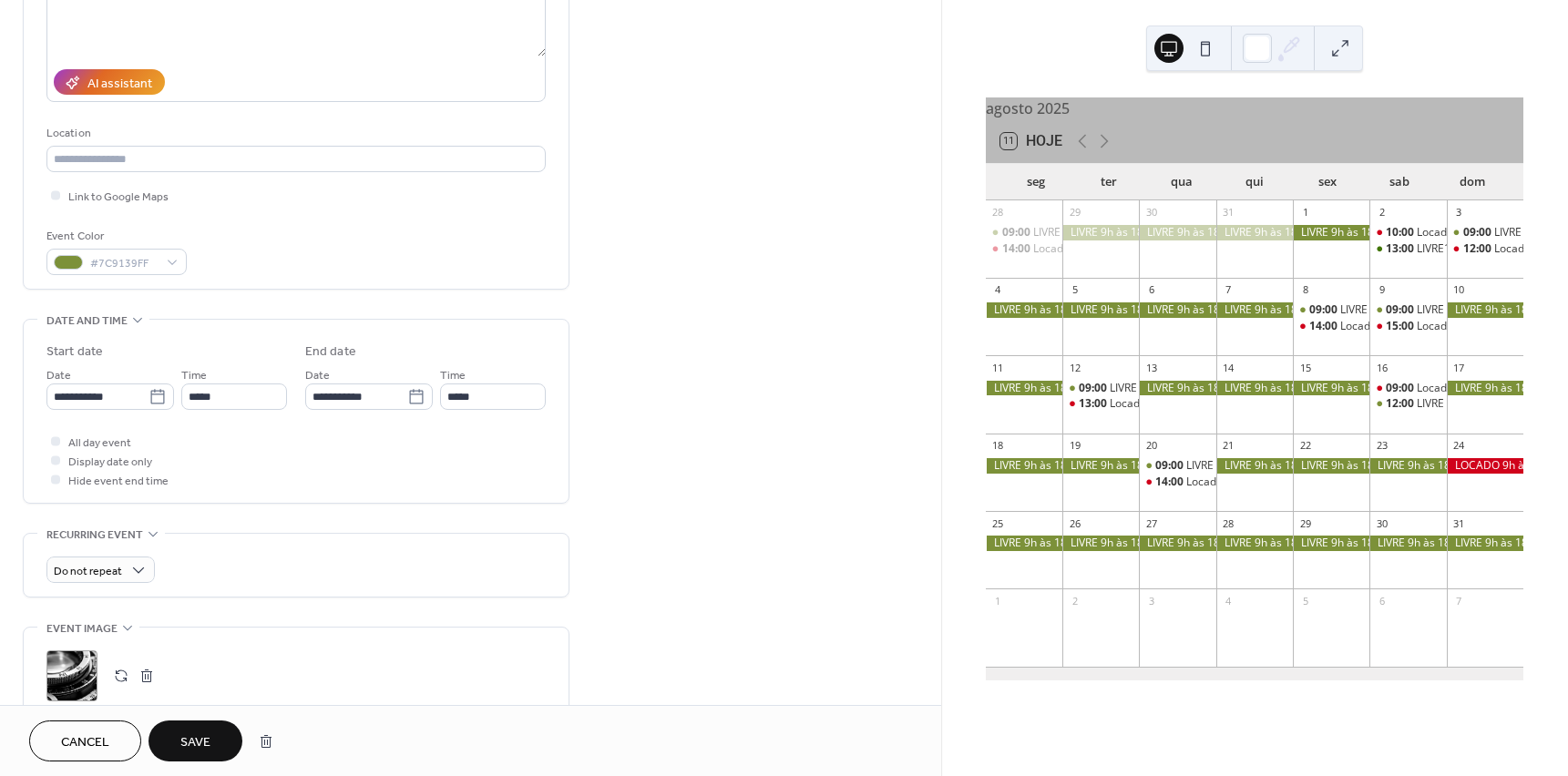 click on "Save" at bounding box center (195, 742) 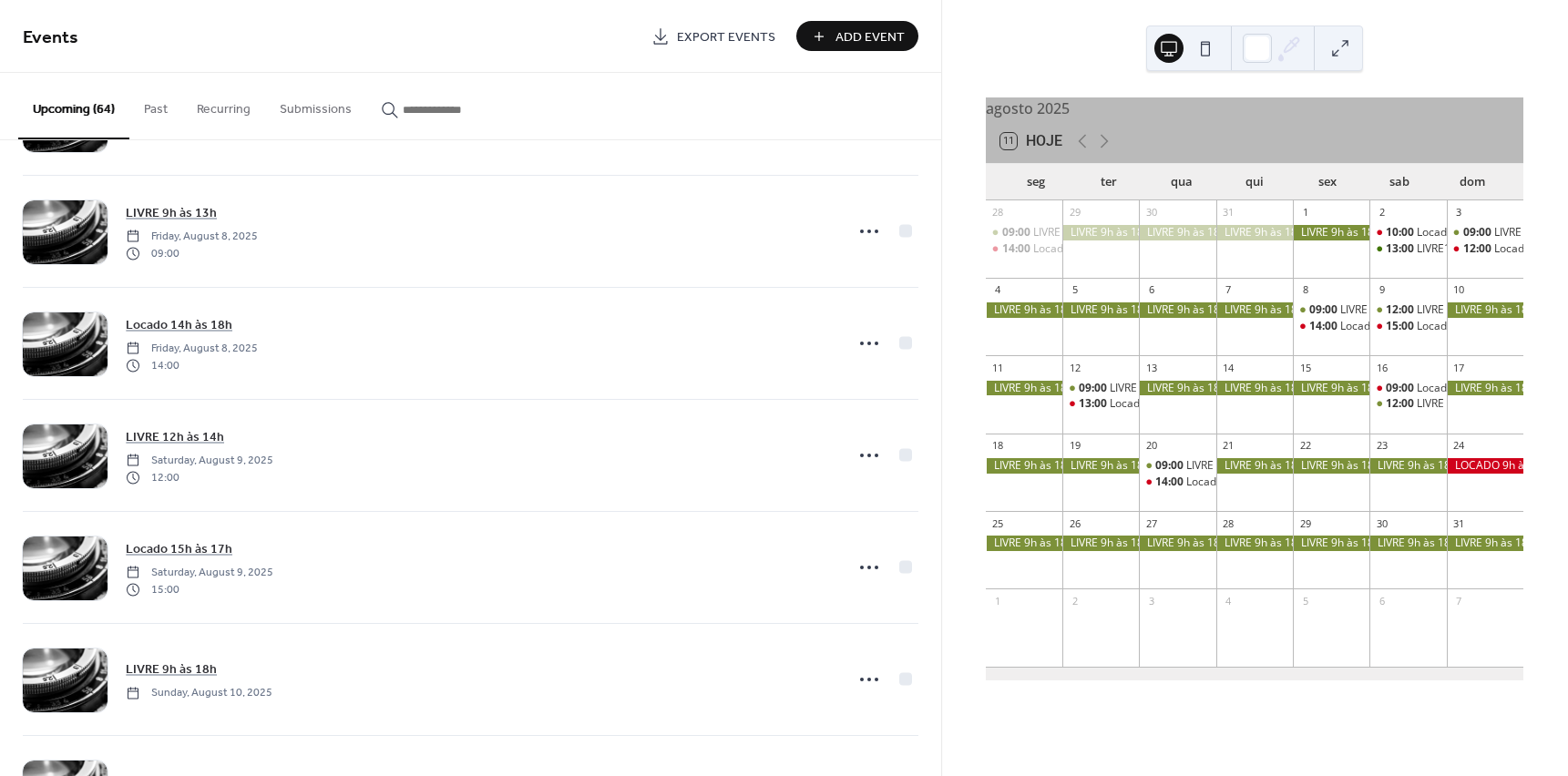 scroll, scrollTop: 3916, scrollLeft: 0, axis: vertical 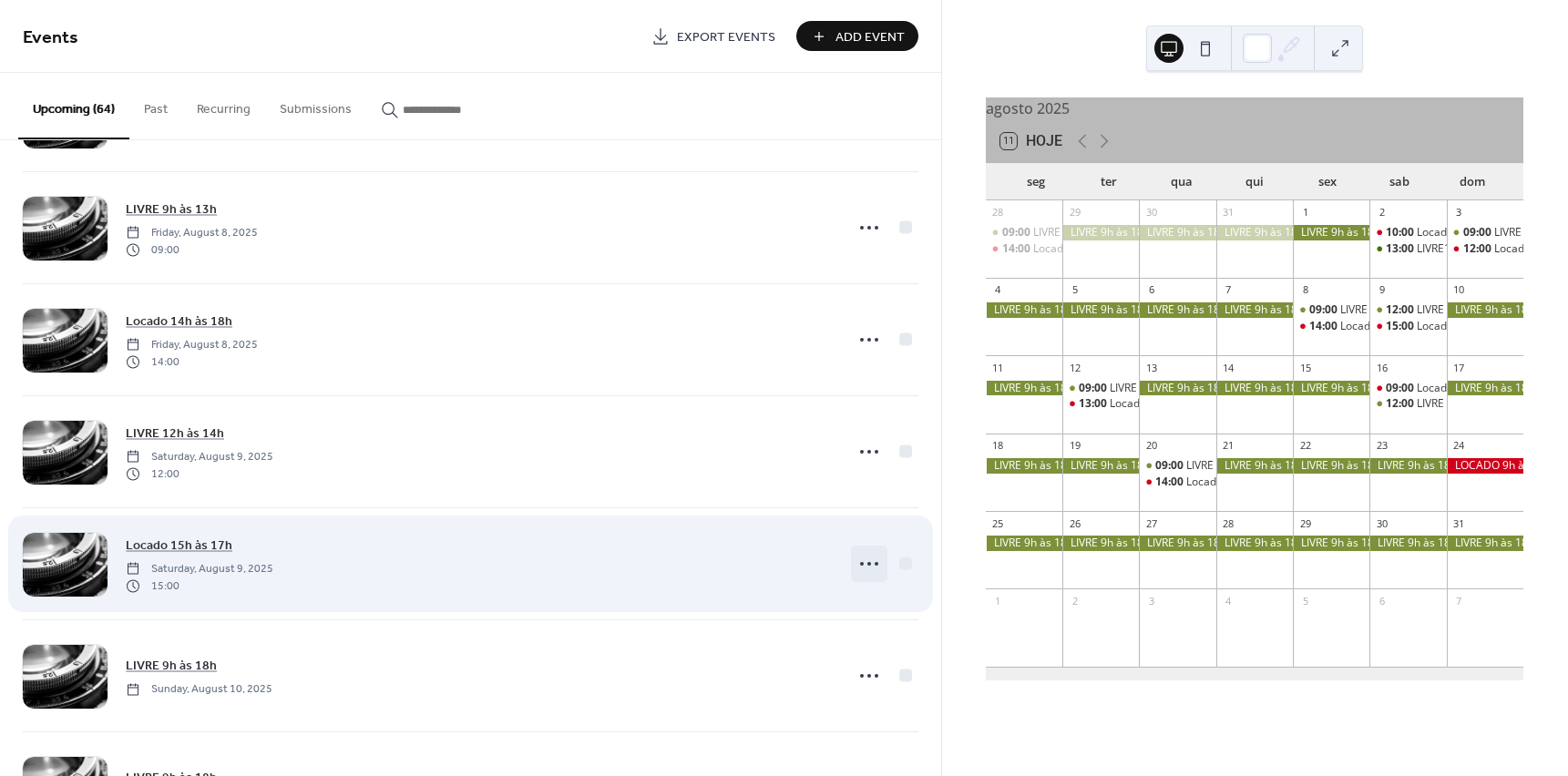 click 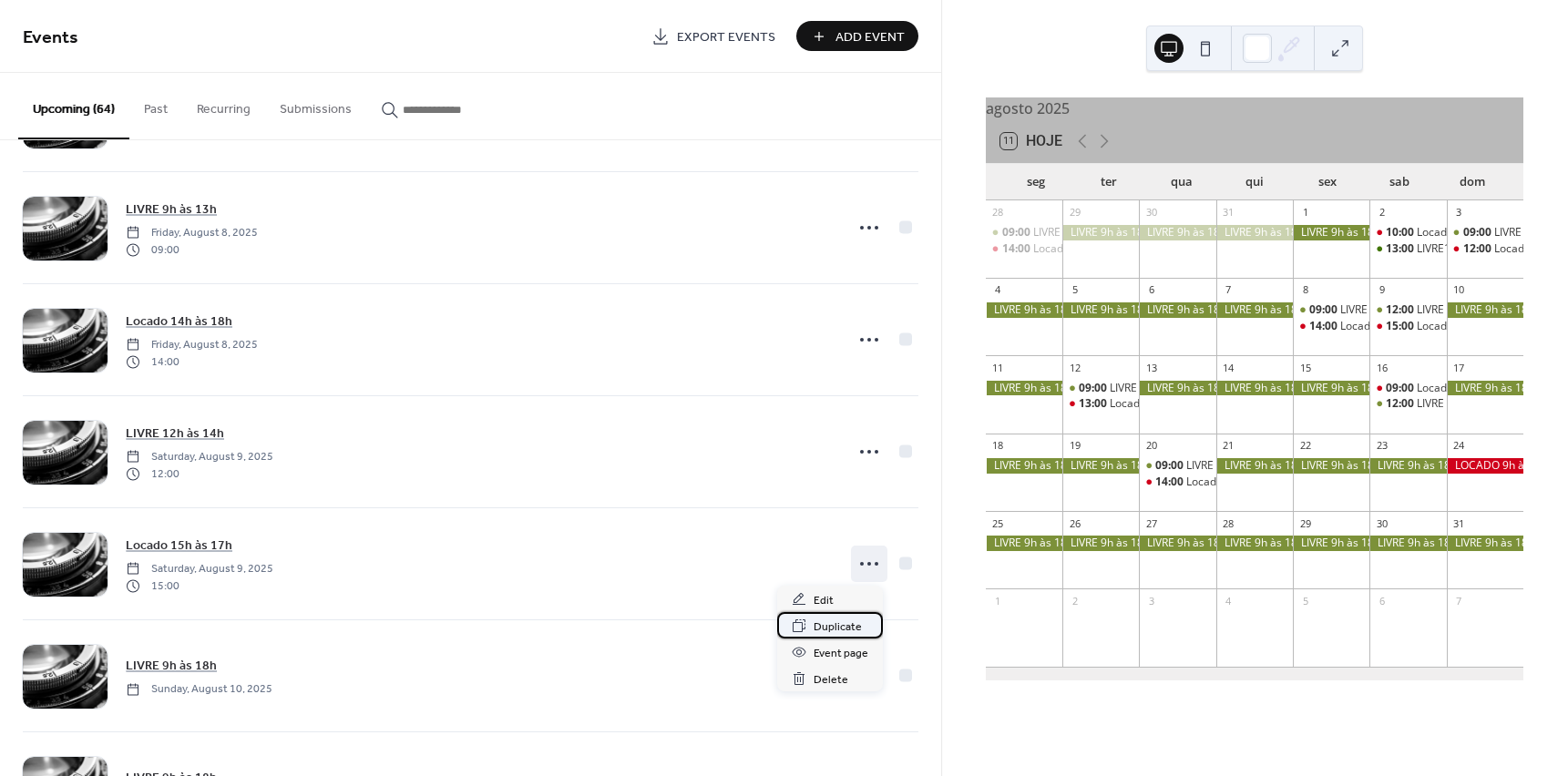 click on "Duplicate" at bounding box center [837, 627] 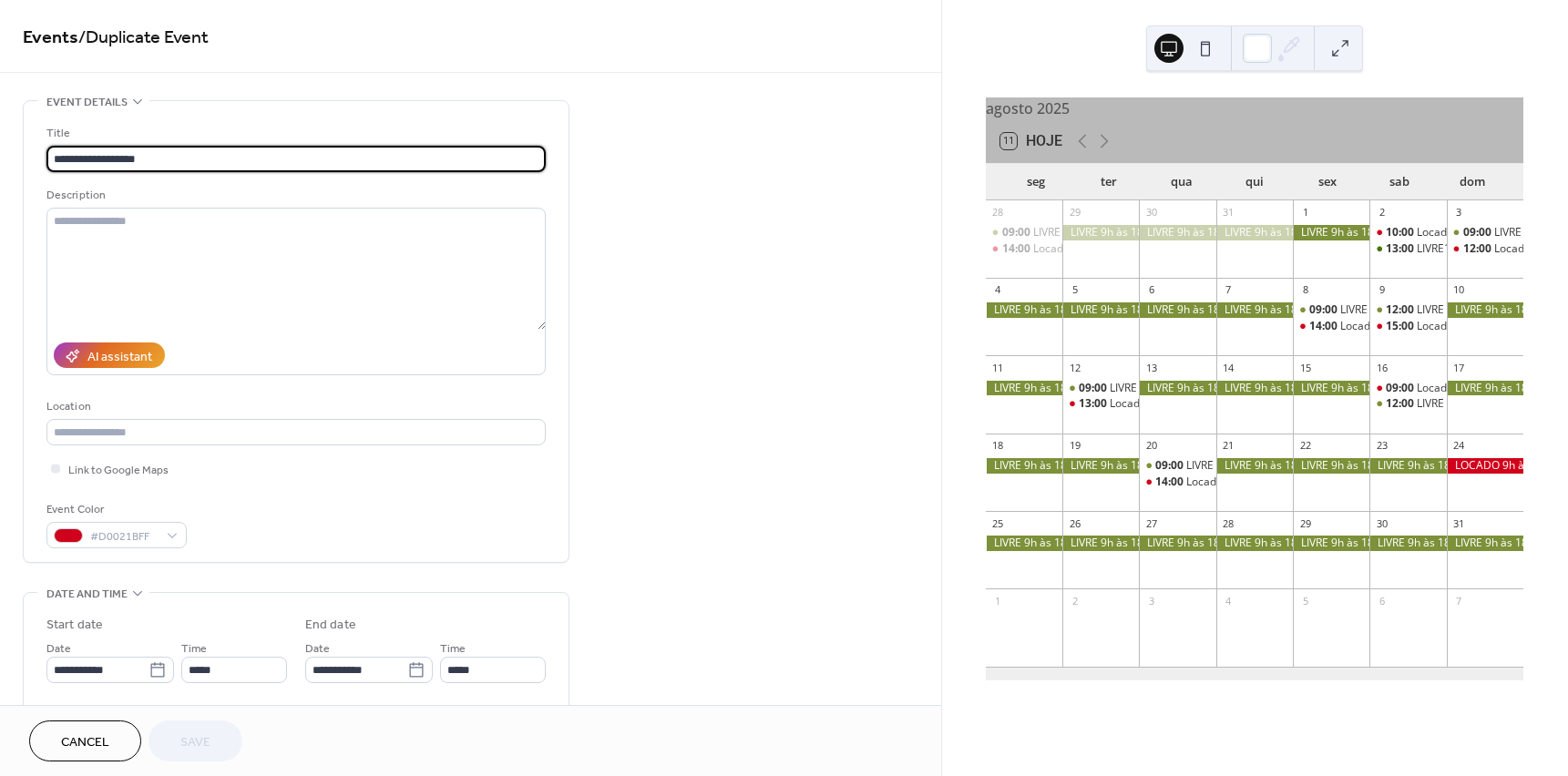 drag, startPoint x: 173, startPoint y: 155, endPoint x: 29, endPoint y: 160, distance: 144.08678 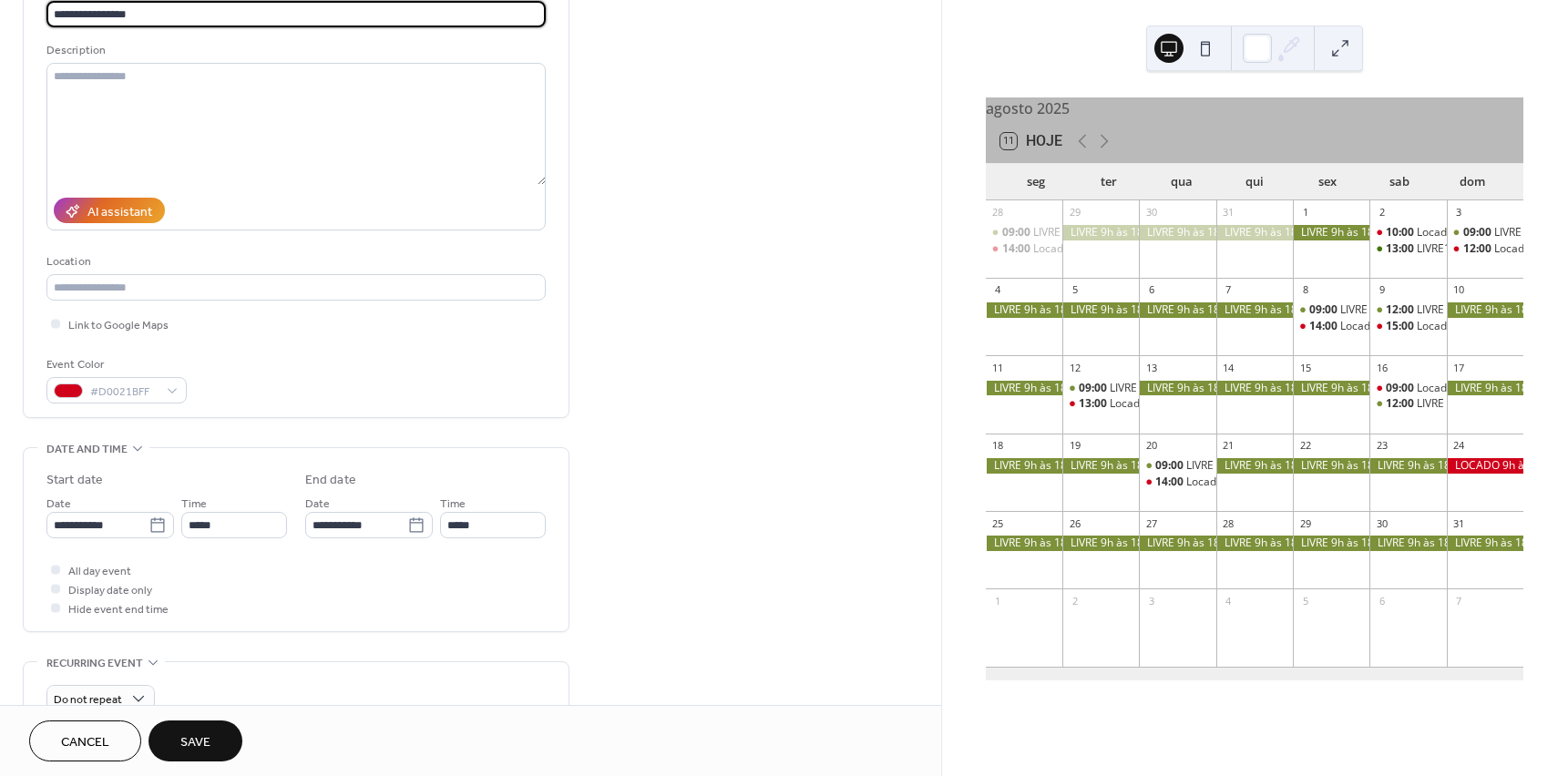 scroll, scrollTop: 273, scrollLeft: 0, axis: vertical 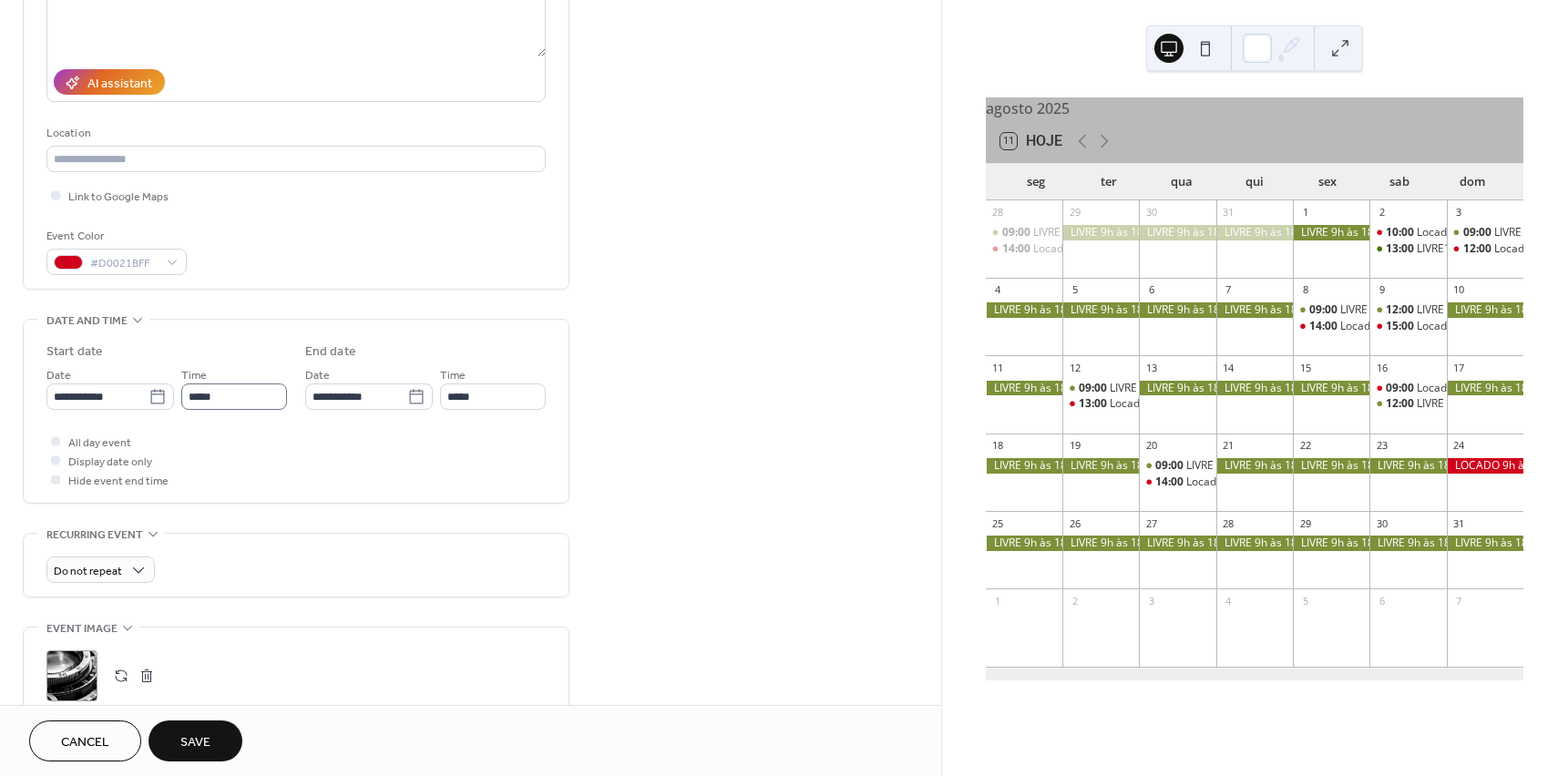type on "**********" 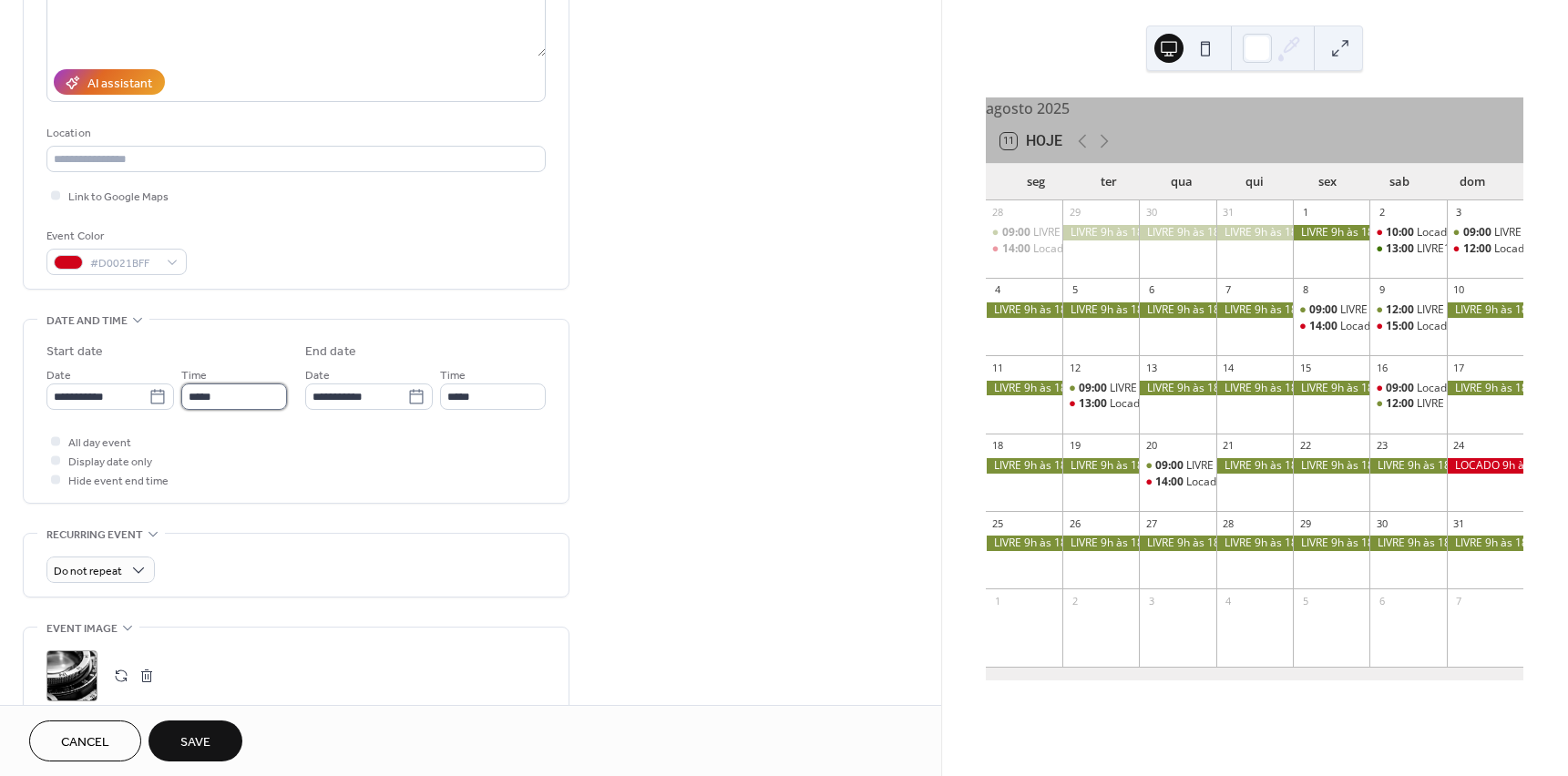click on "*****" at bounding box center [234, 396] 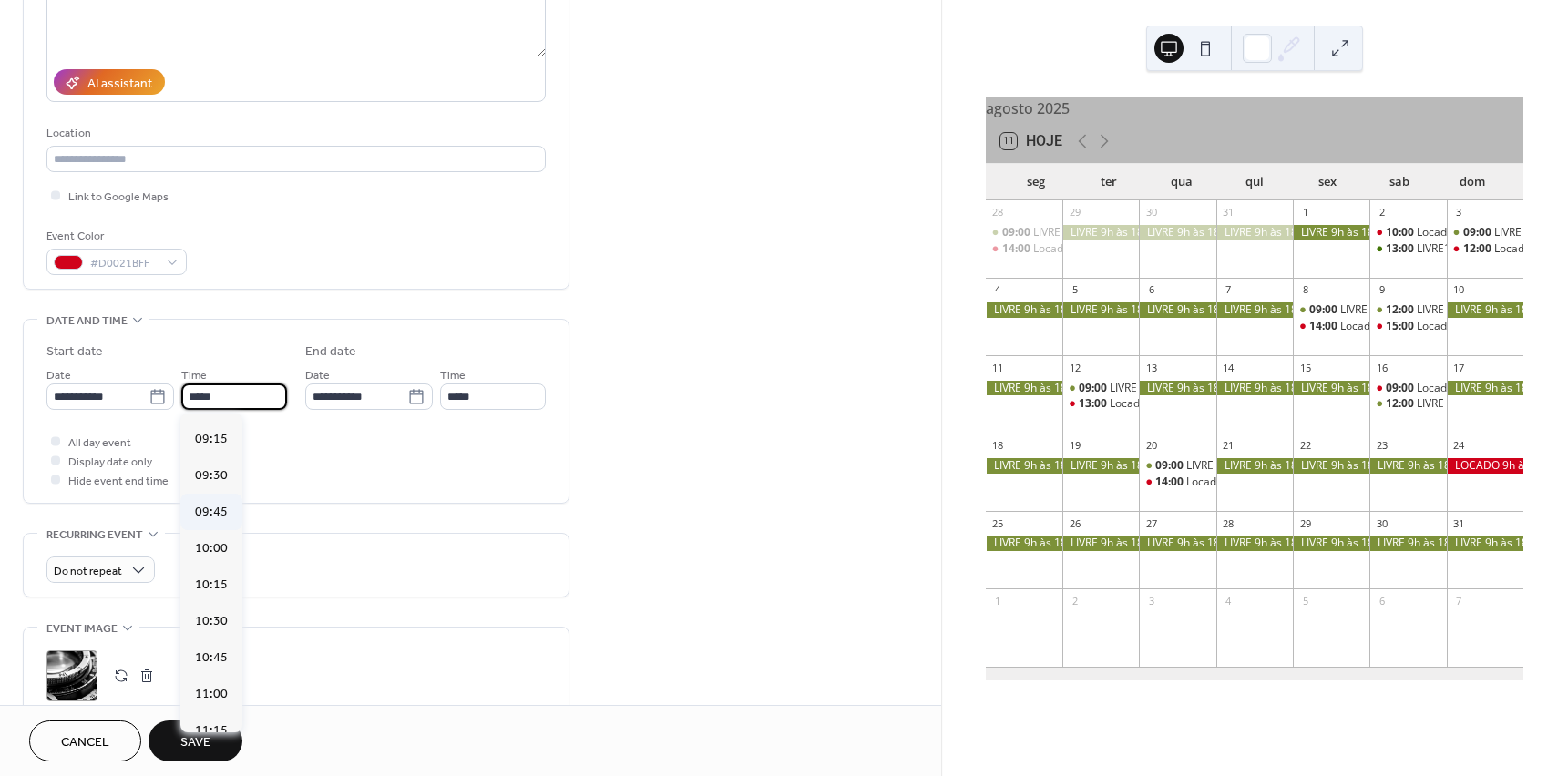 scroll, scrollTop: 1330, scrollLeft: 0, axis: vertical 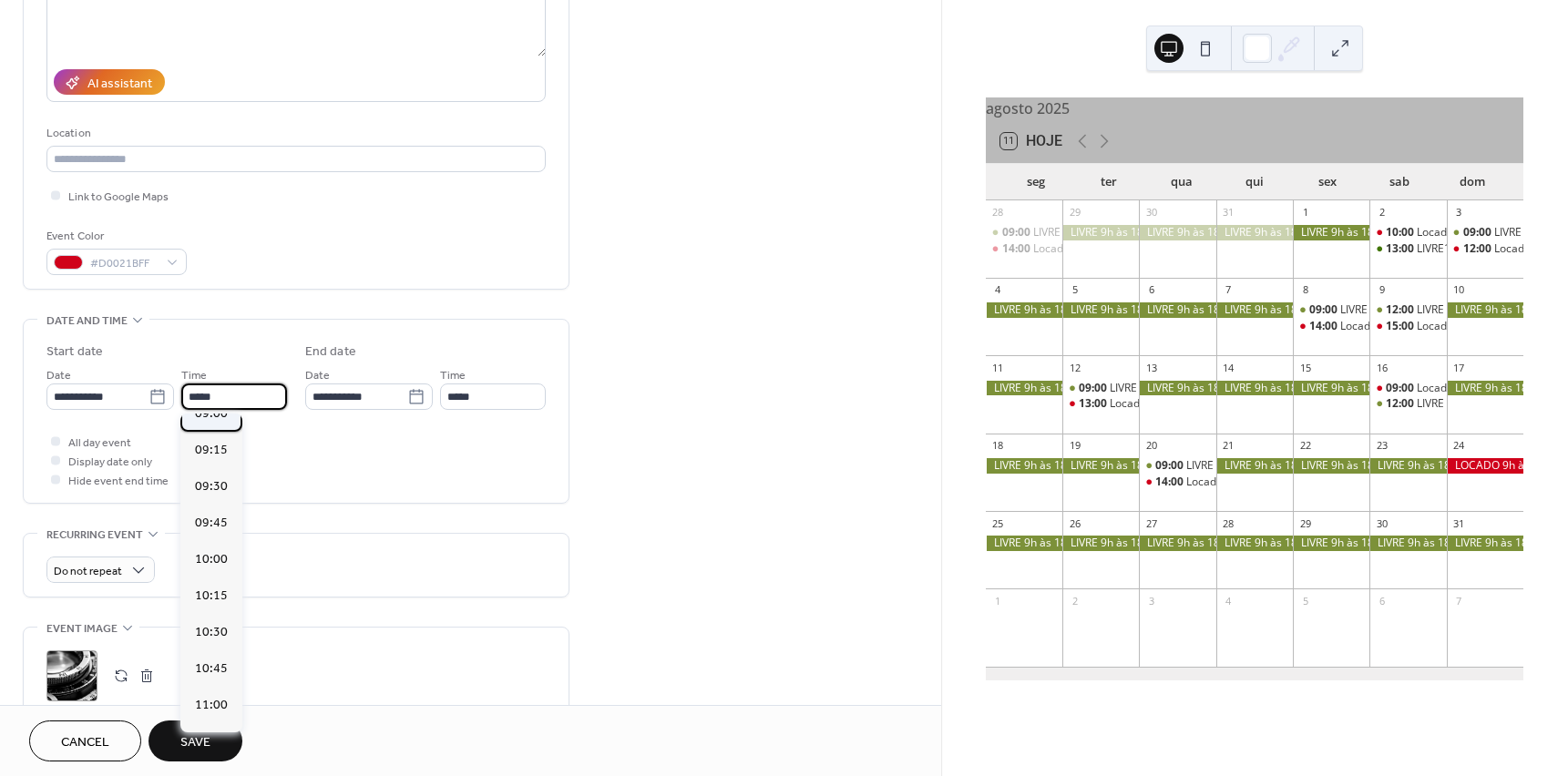 click on "09:00" at bounding box center [211, 414] 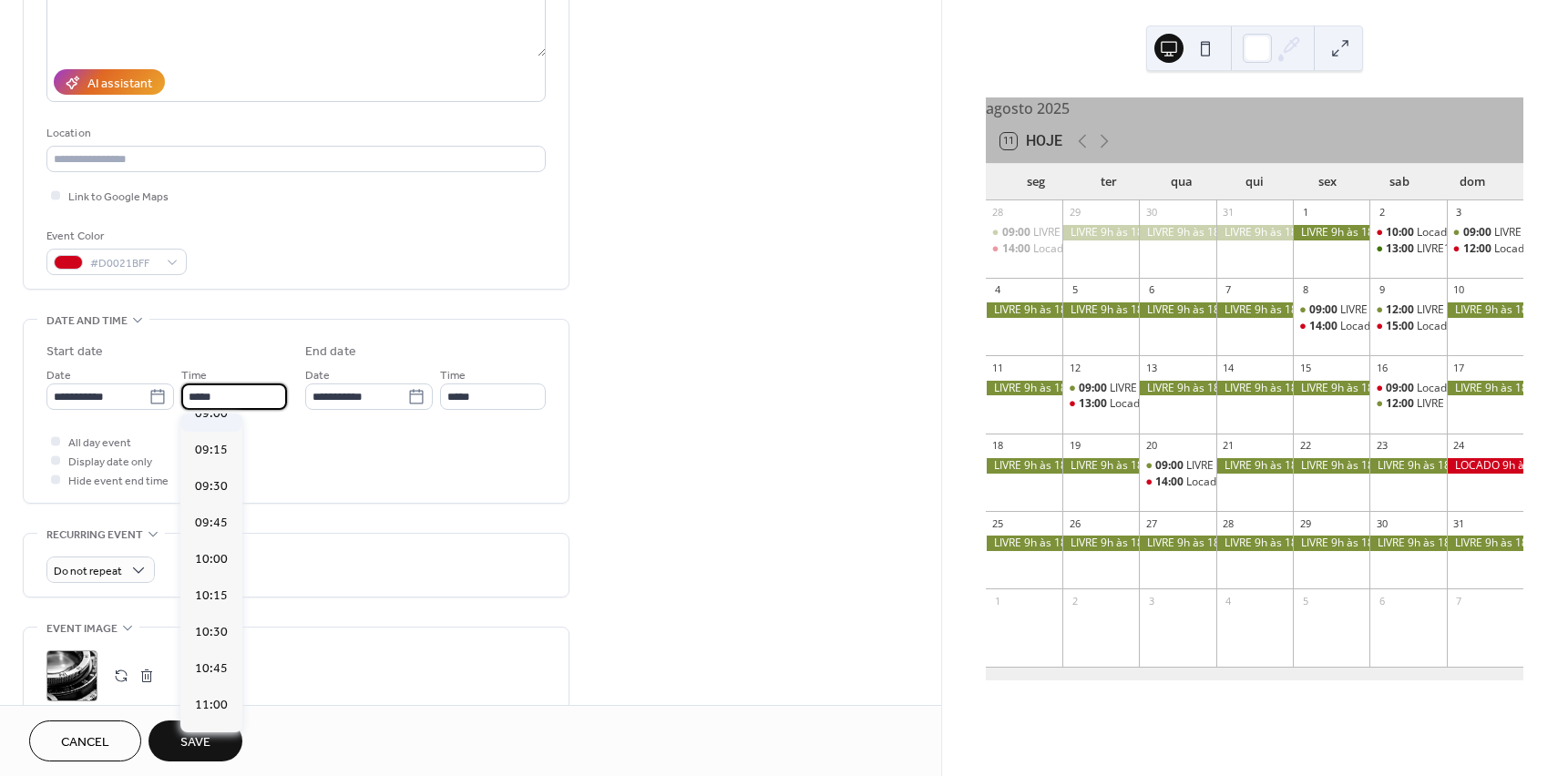 type on "*****" 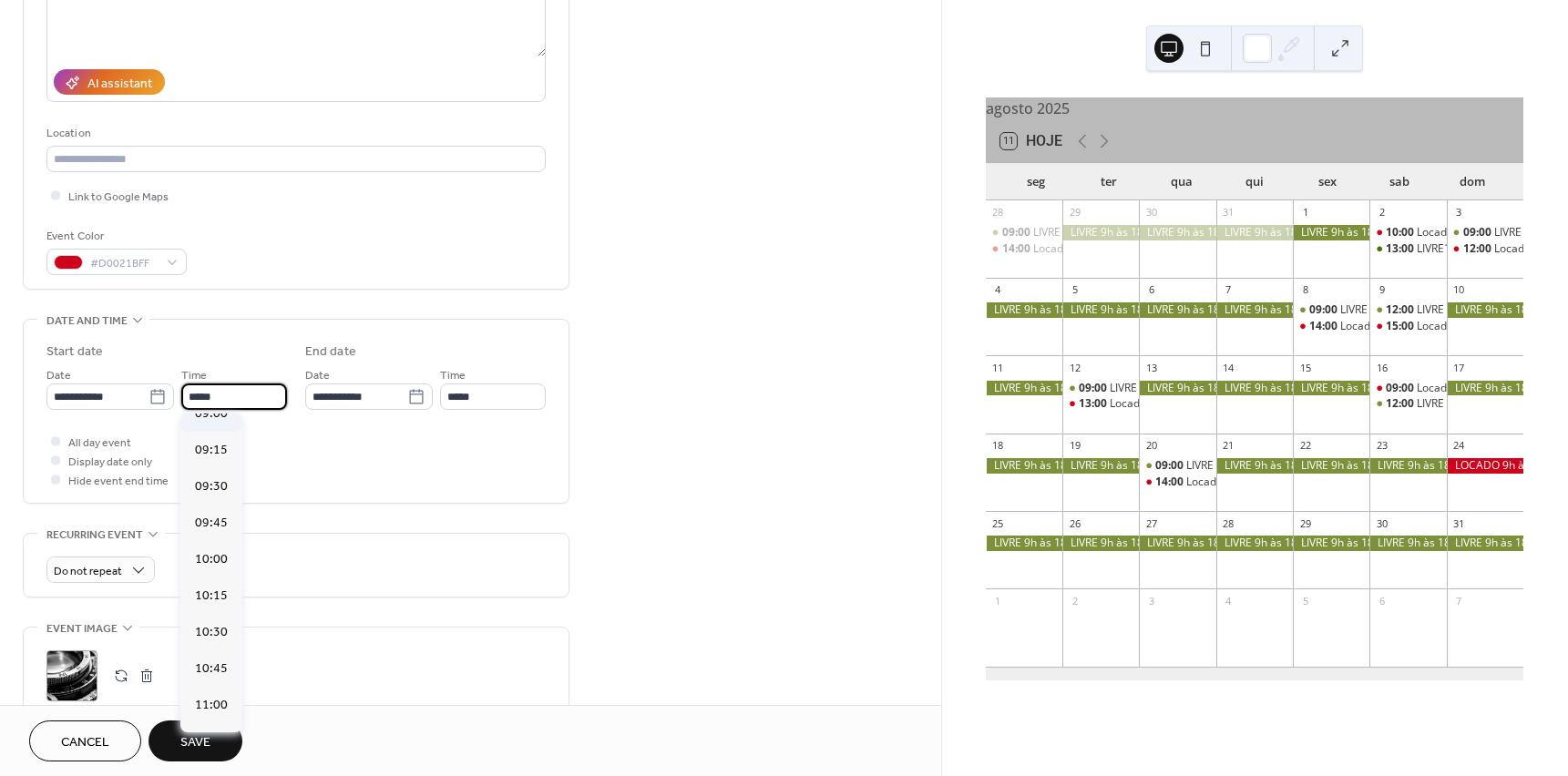type on "*****" 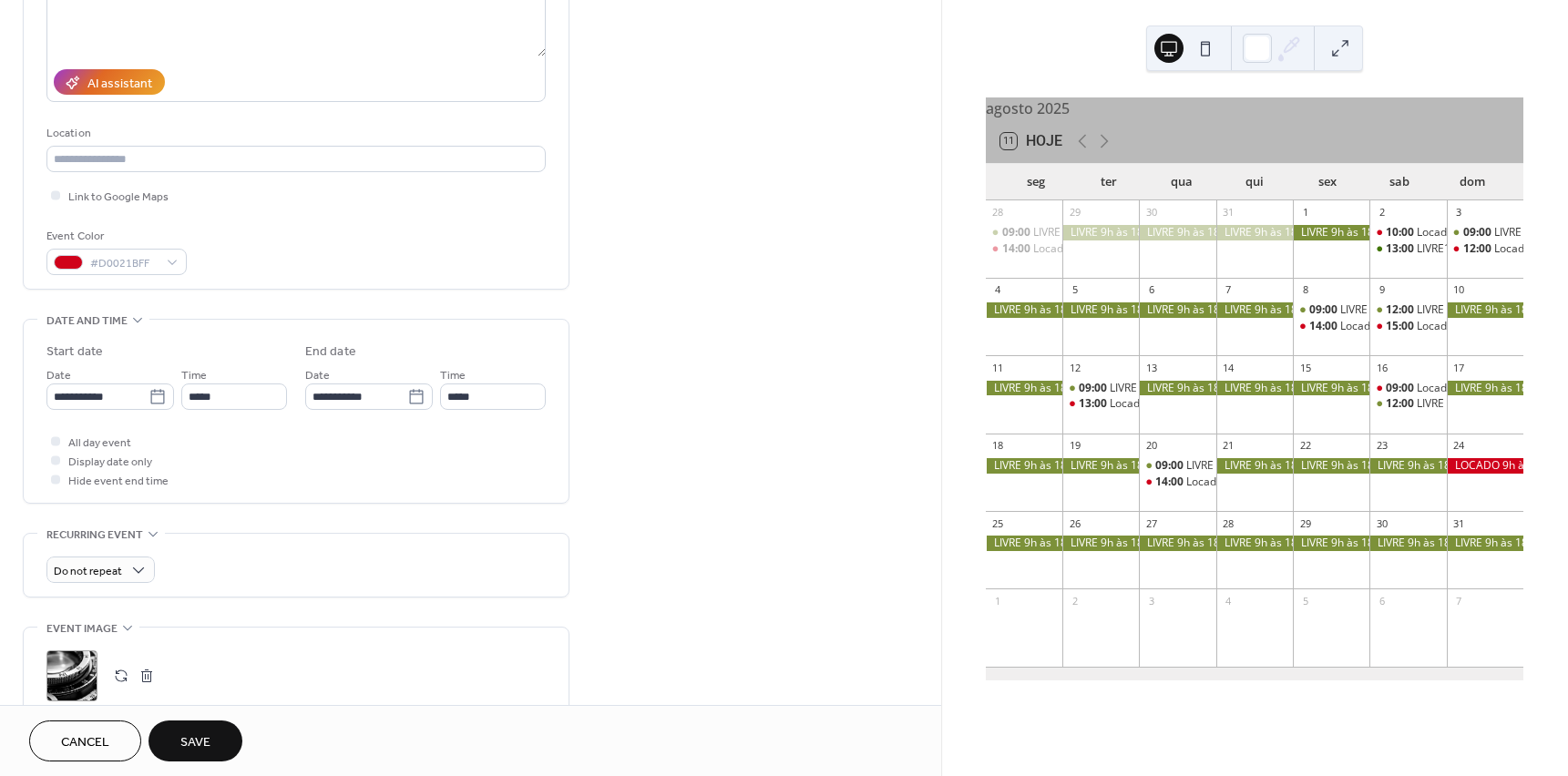click on "Save" at bounding box center [195, 742] 